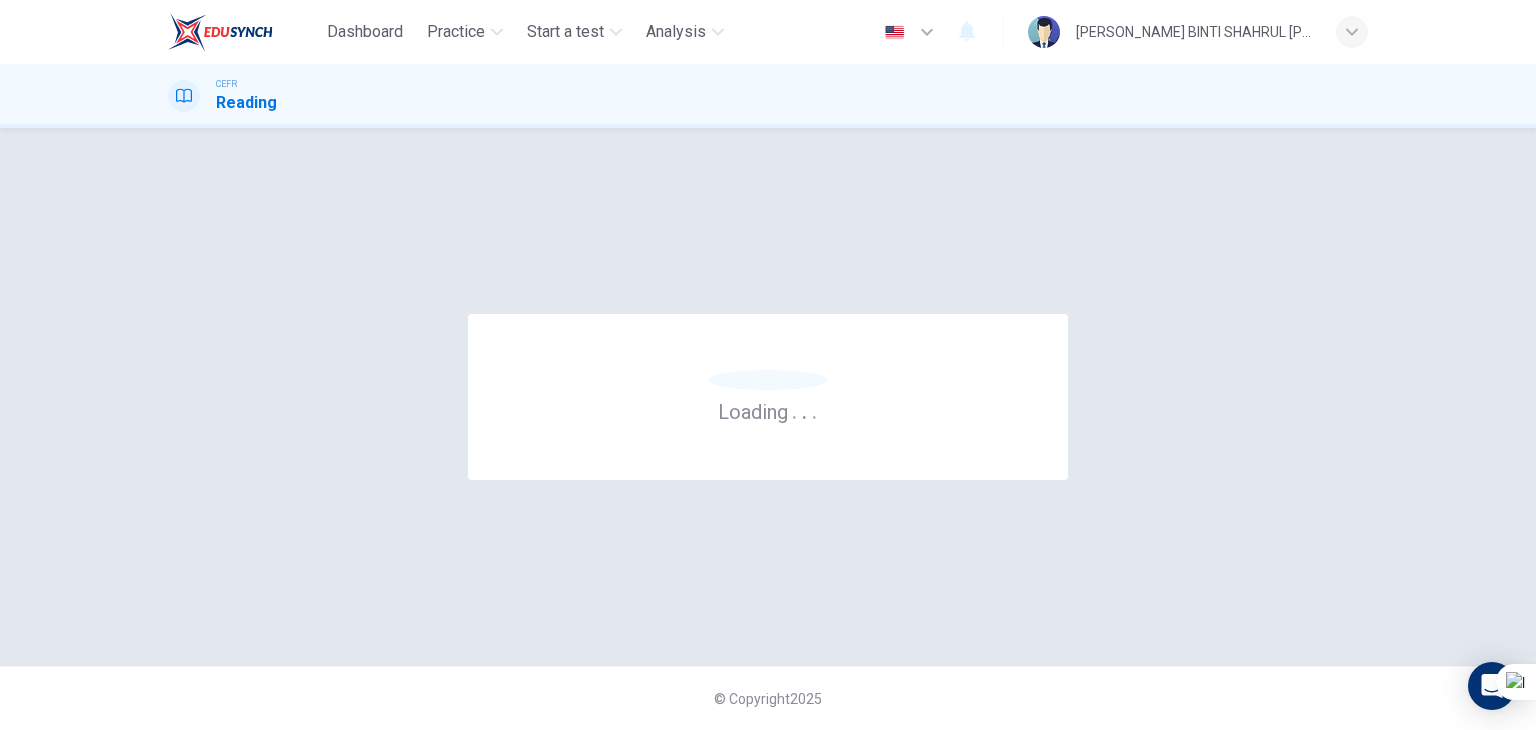 scroll, scrollTop: 0, scrollLeft: 0, axis: both 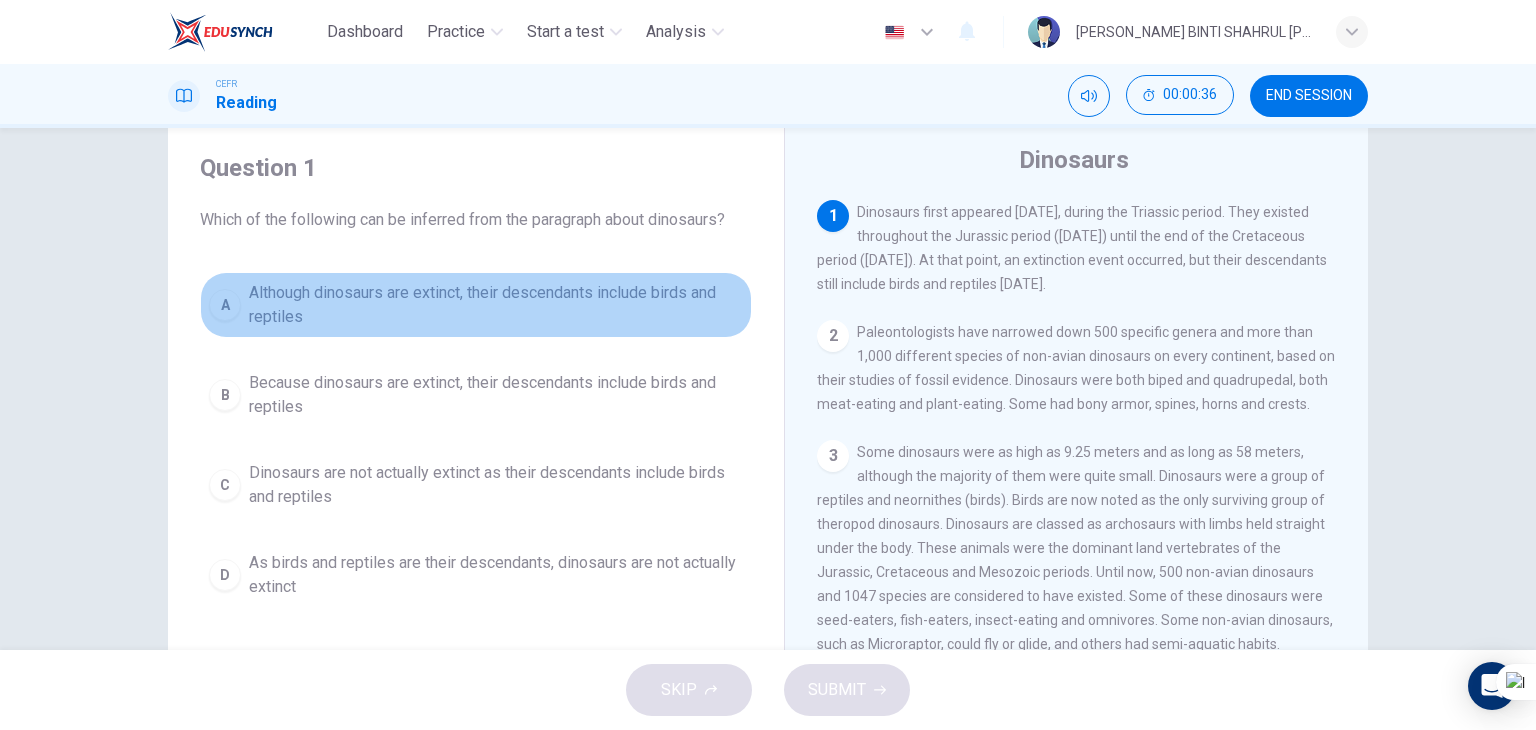 click on "A" at bounding box center (225, 305) 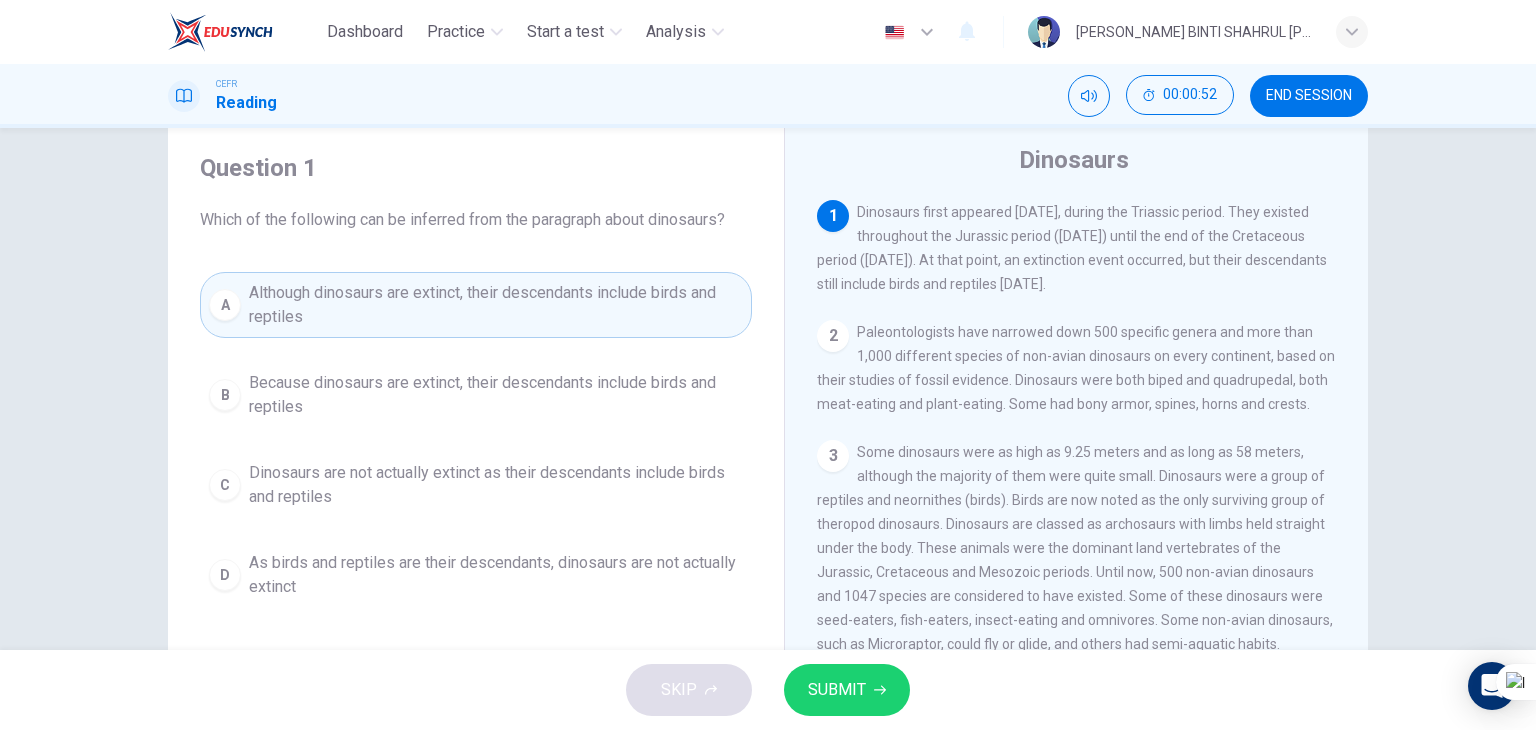 click on "SUBMIT" at bounding box center (837, 690) 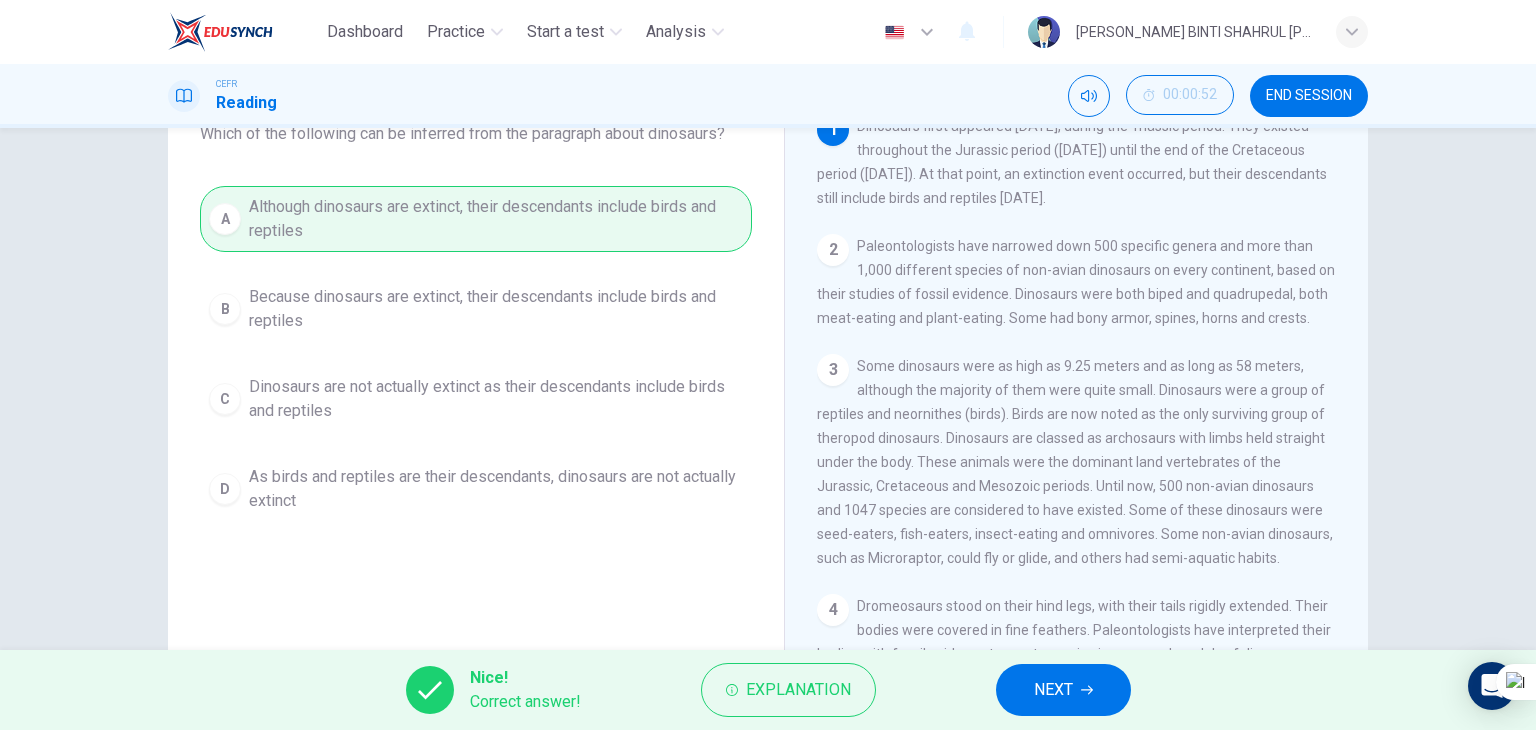 scroll, scrollTop: 0, scrollLeft: 0, axis: both 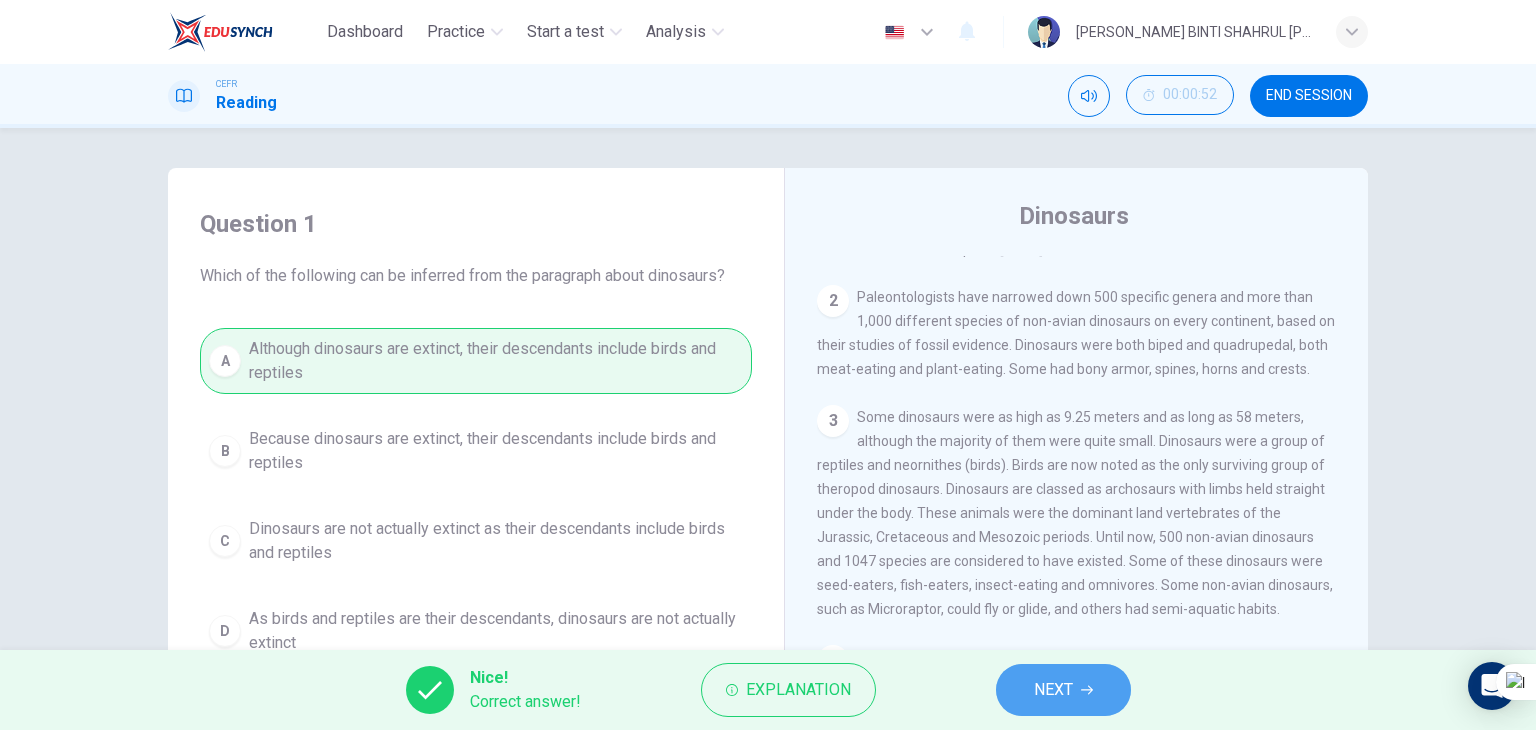 click on "NEXT" at bounding box center (1053, 690) 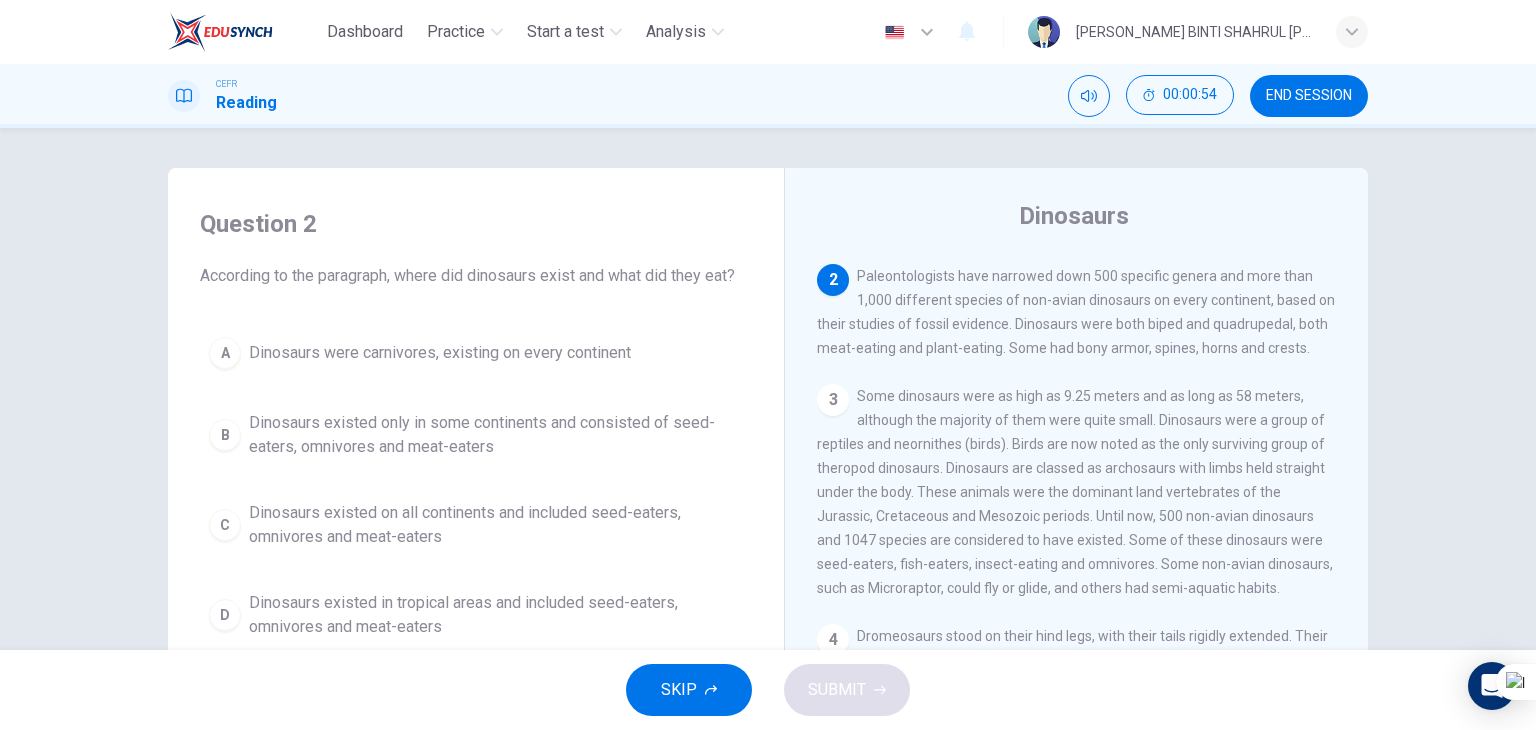 scroll, scrollTop: 114, scrollLeft: 0, axis: vertical 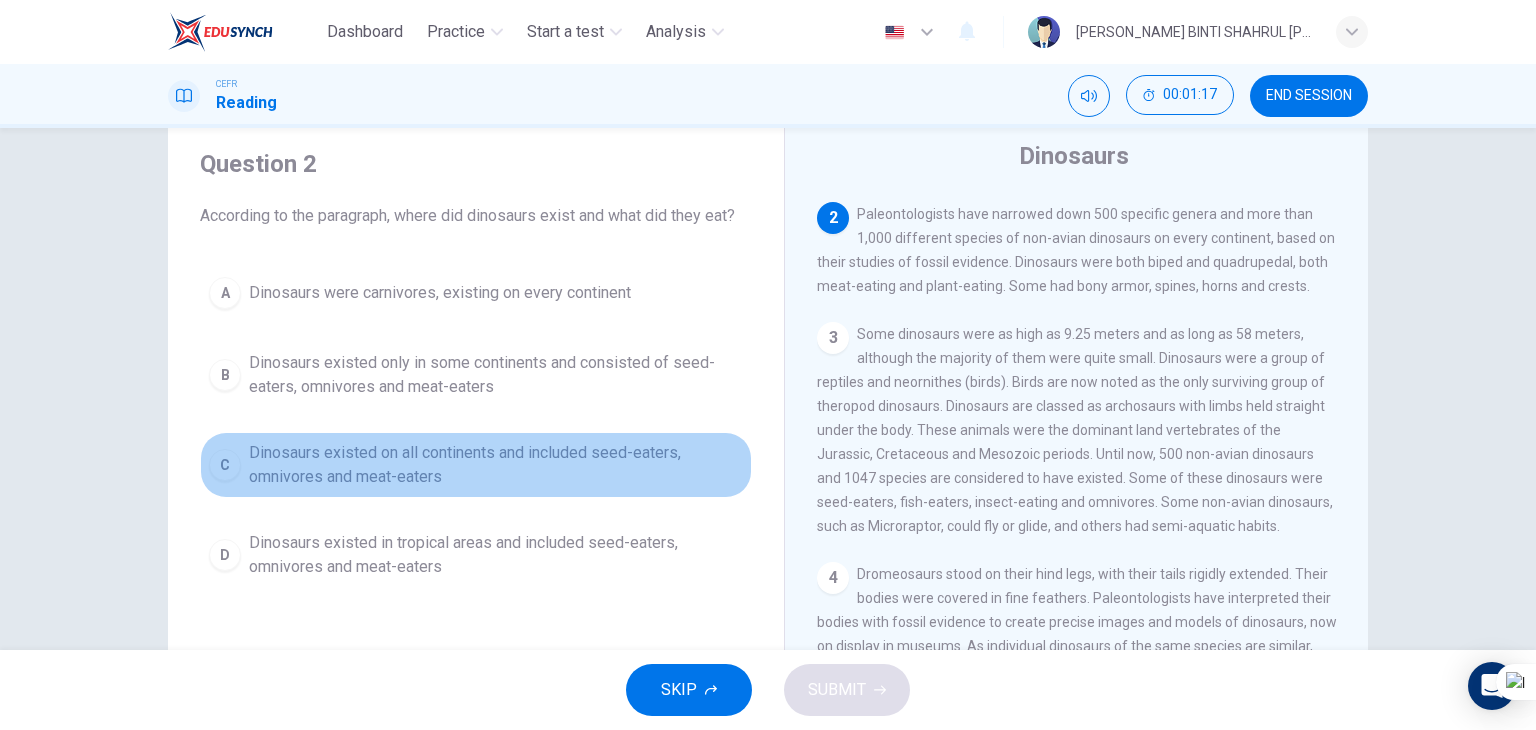 click on "C" at bounding box center [225, 465] 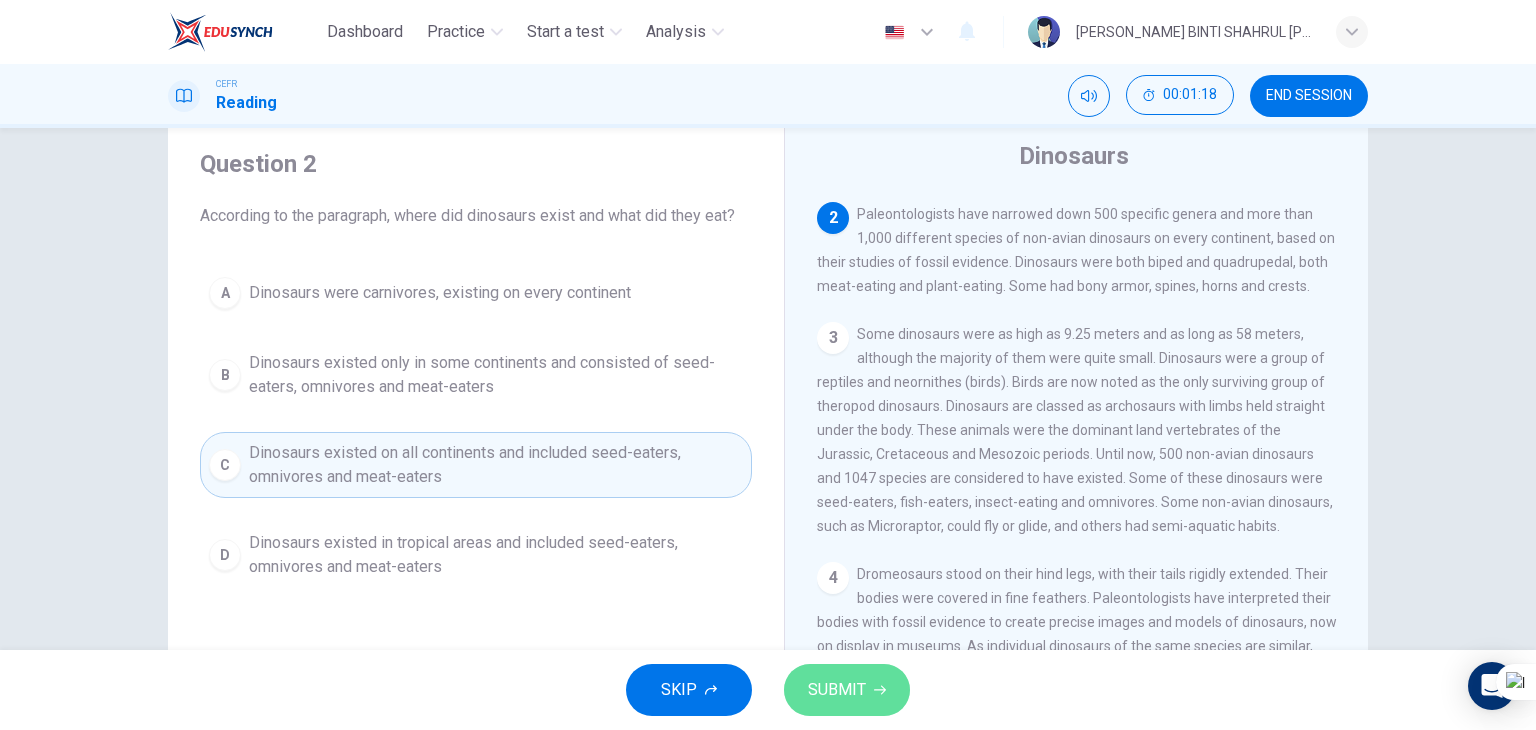 click on "SUBMIT" at bounding box center [837, 690] 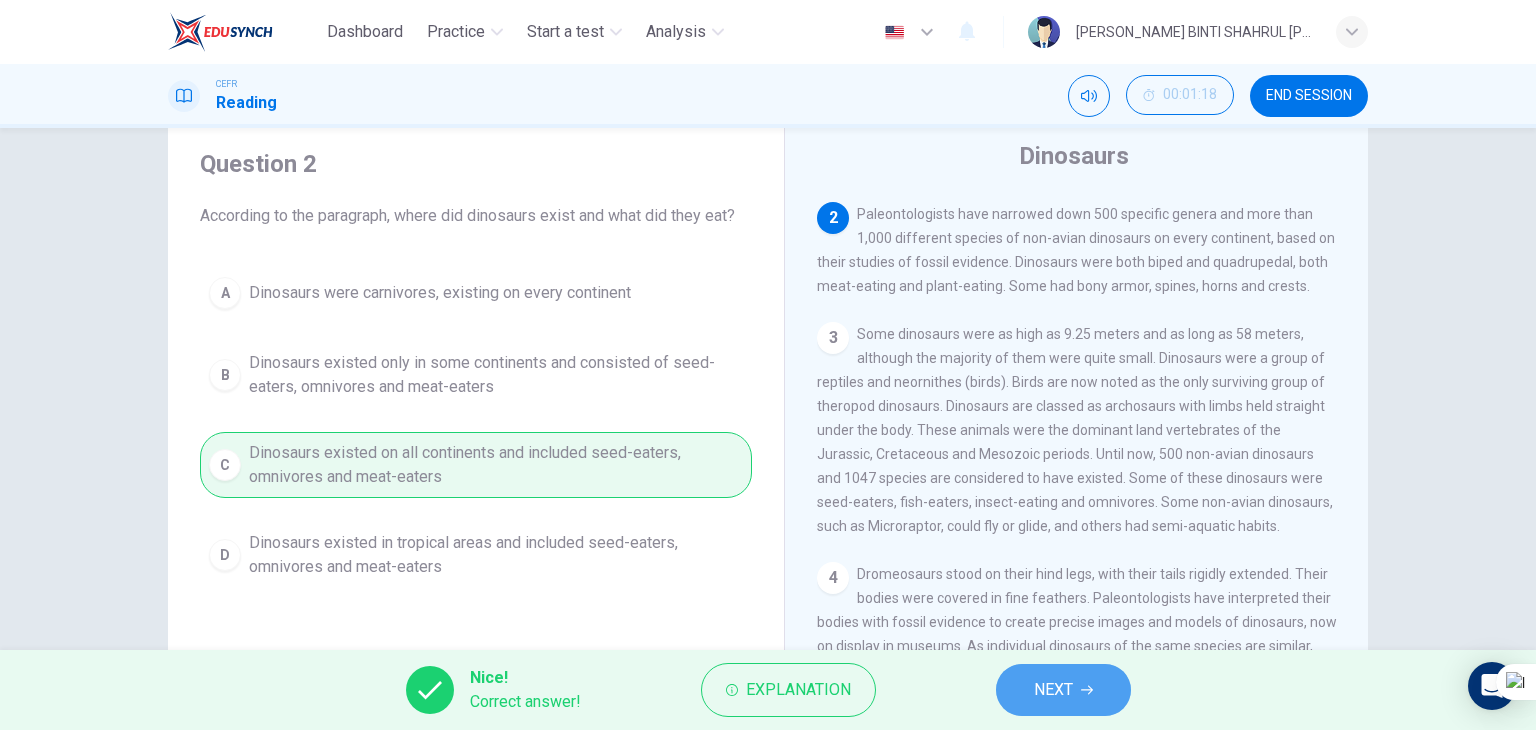 click on "NEXT" at bounding box center (1053, 690) 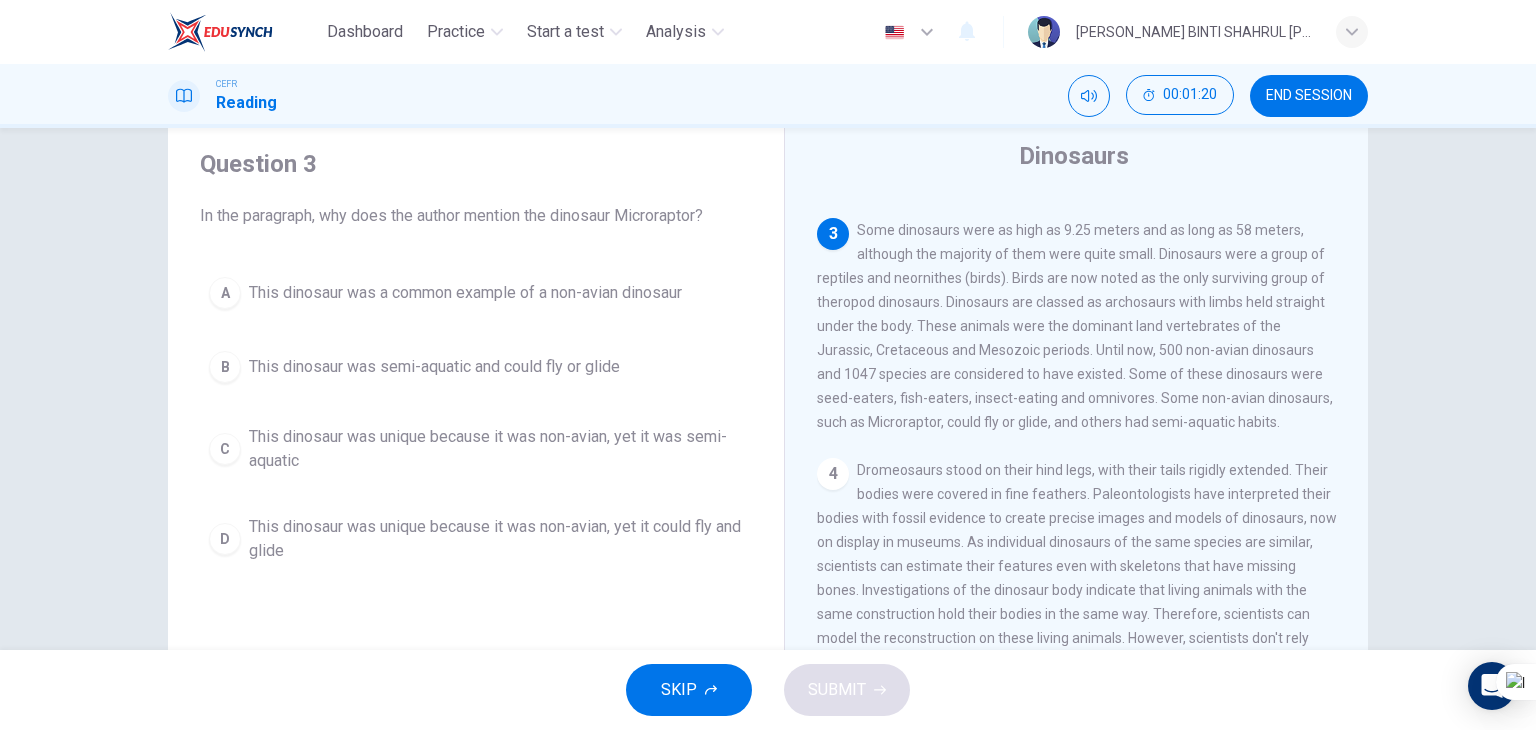 scroll, scrollTop: 220, scrollLeft: 0, axis: vertical 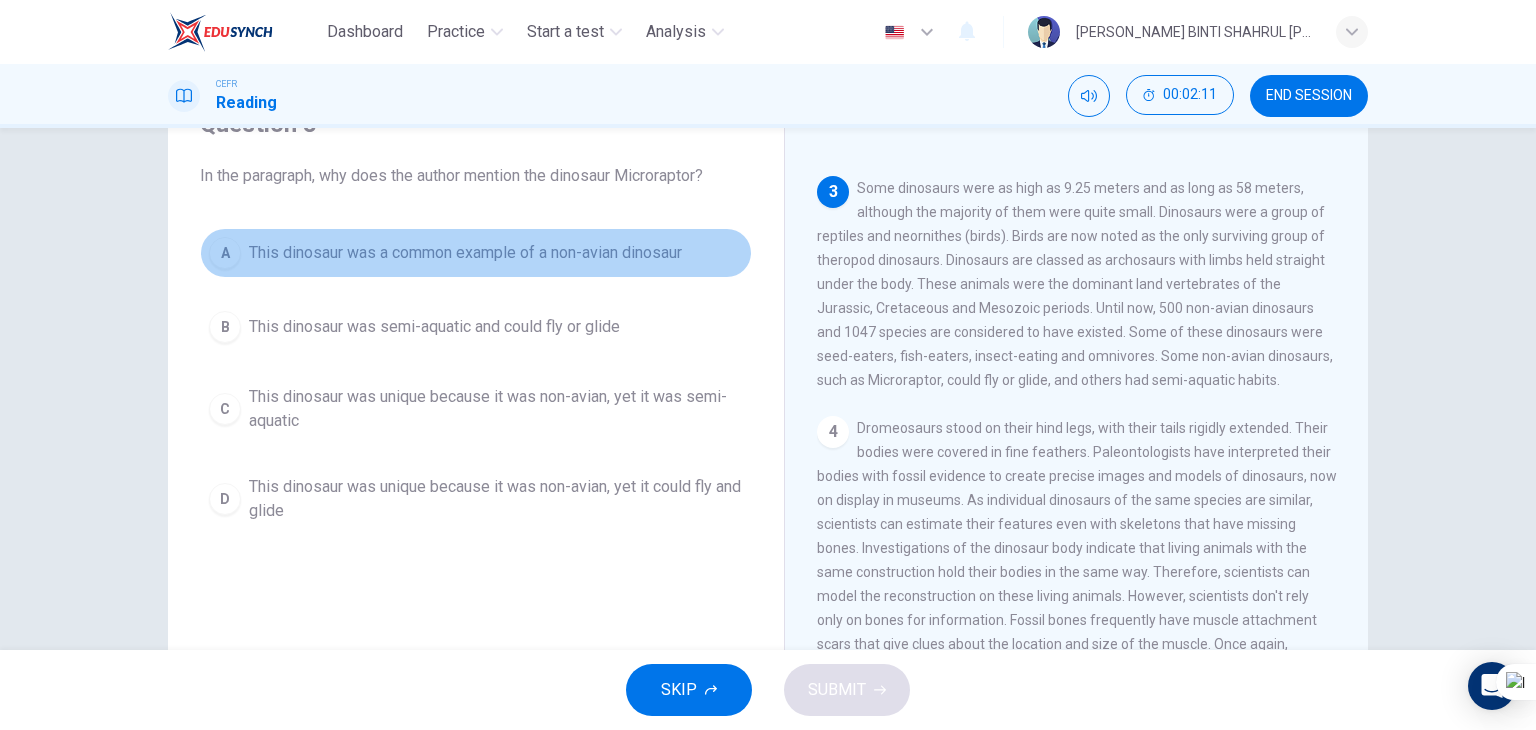 click on "A" at bounding box center [225, 253] 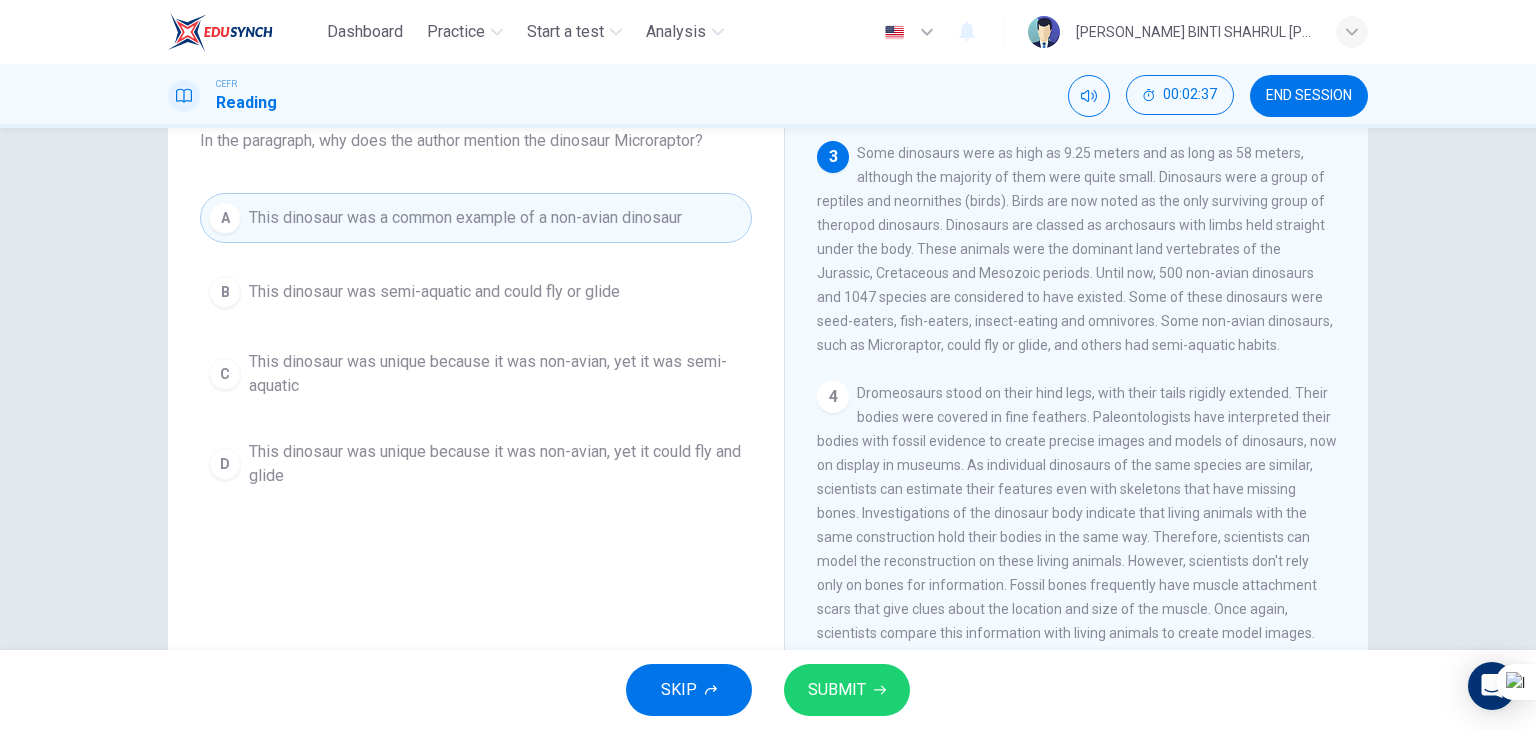 scroll, scrollTop: 136, scrollLeft: 0, axis: vertical 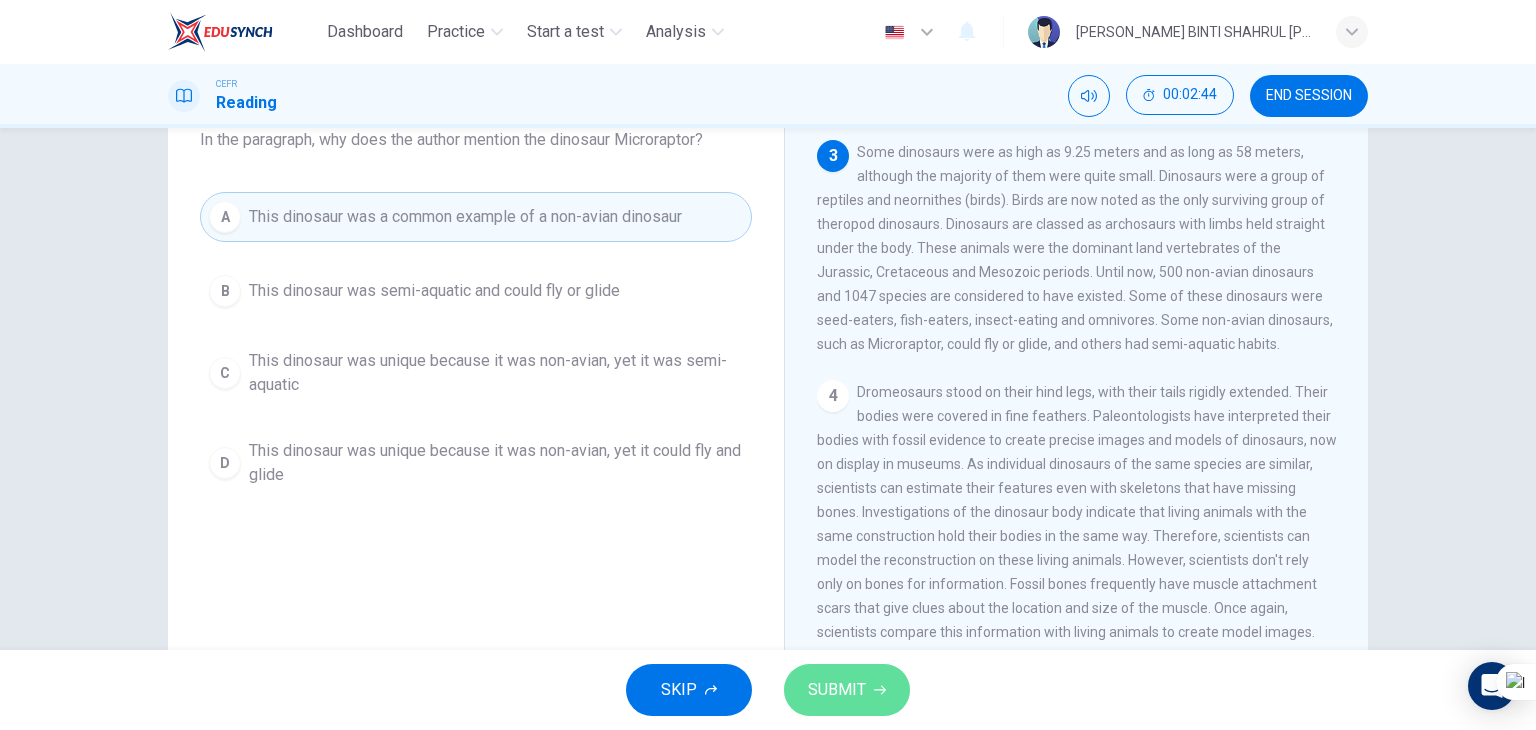click on "SUBMIT" at bounding box center (847, 690) 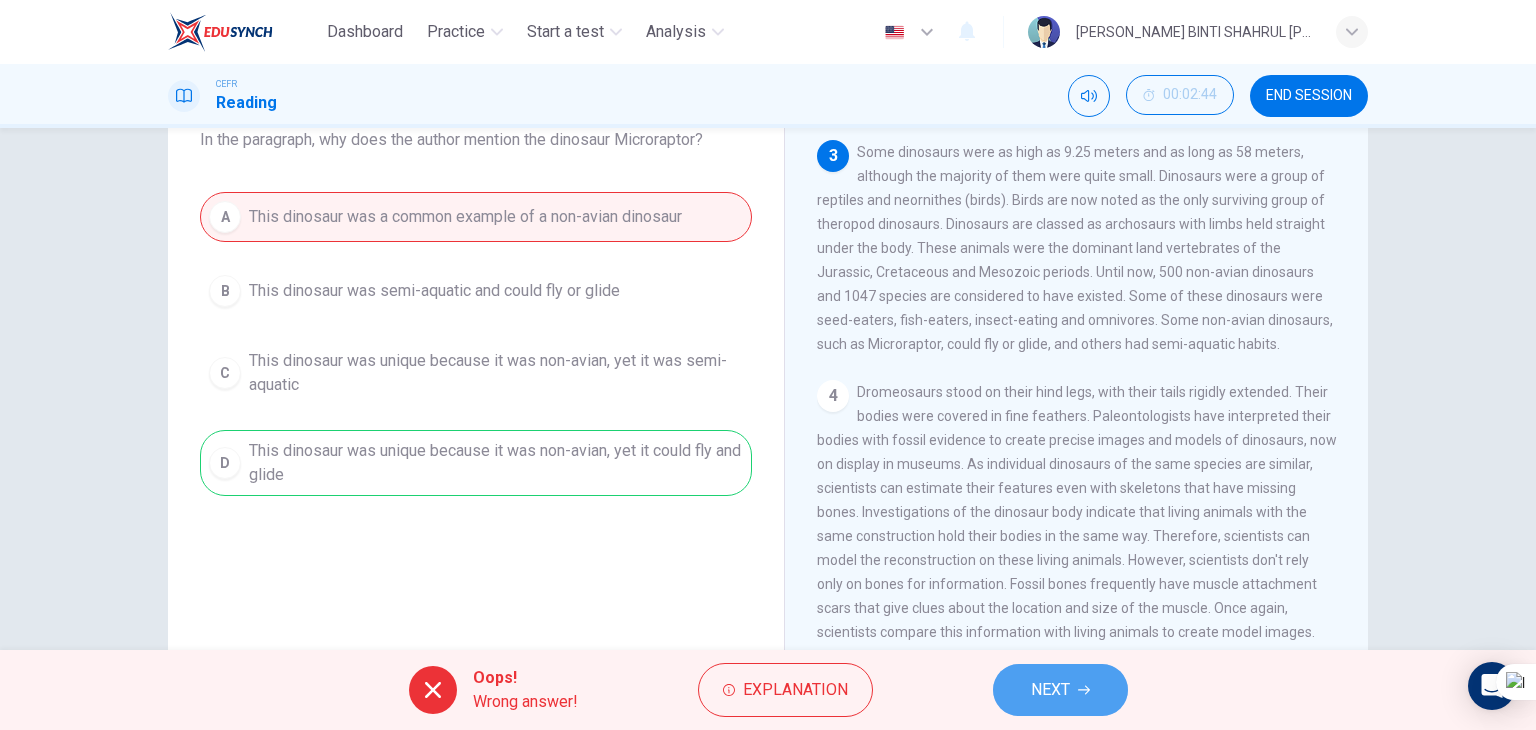click on "NEXT" at bounding box center [1060, 690] 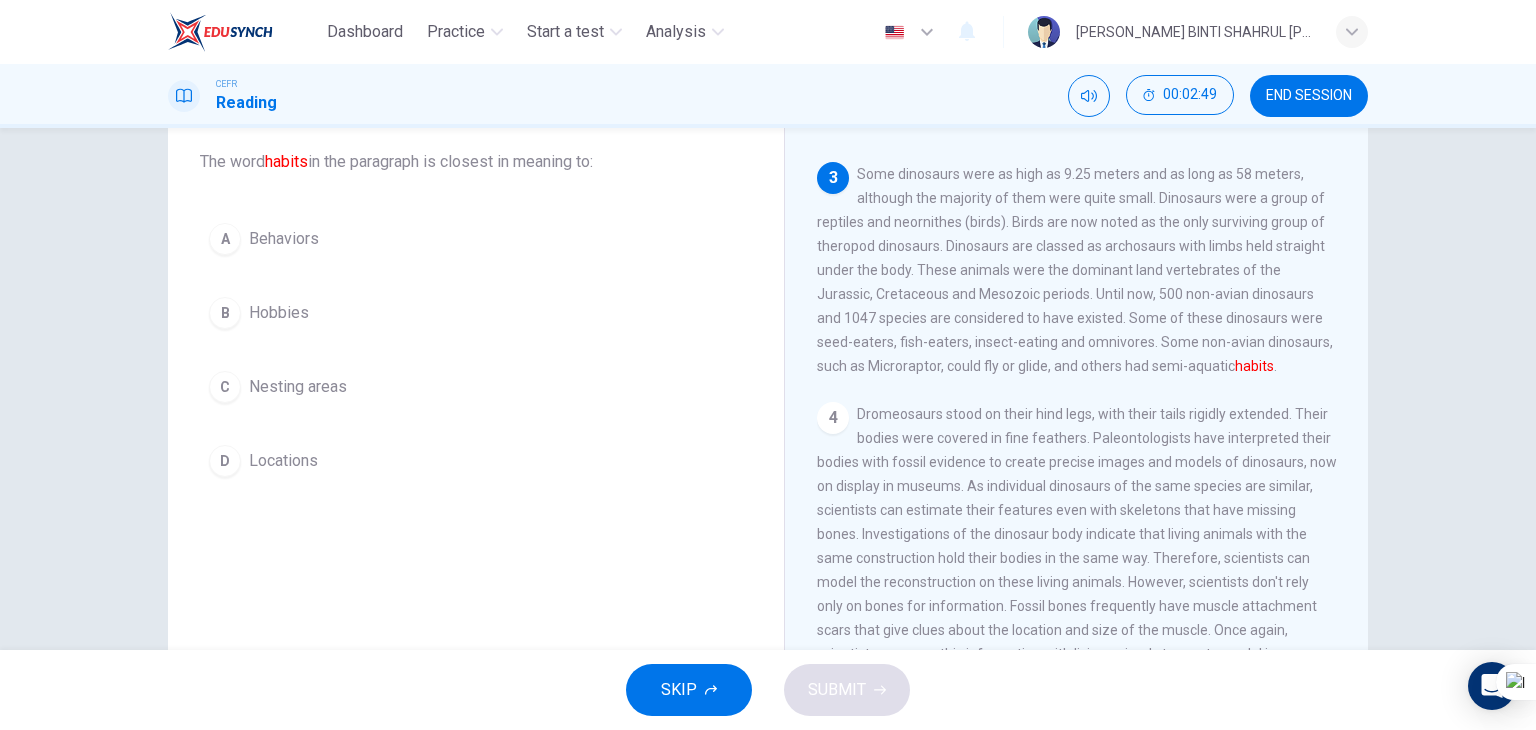 scroll, scrollTop: 112, scrollLeft: 0, axis: vertical 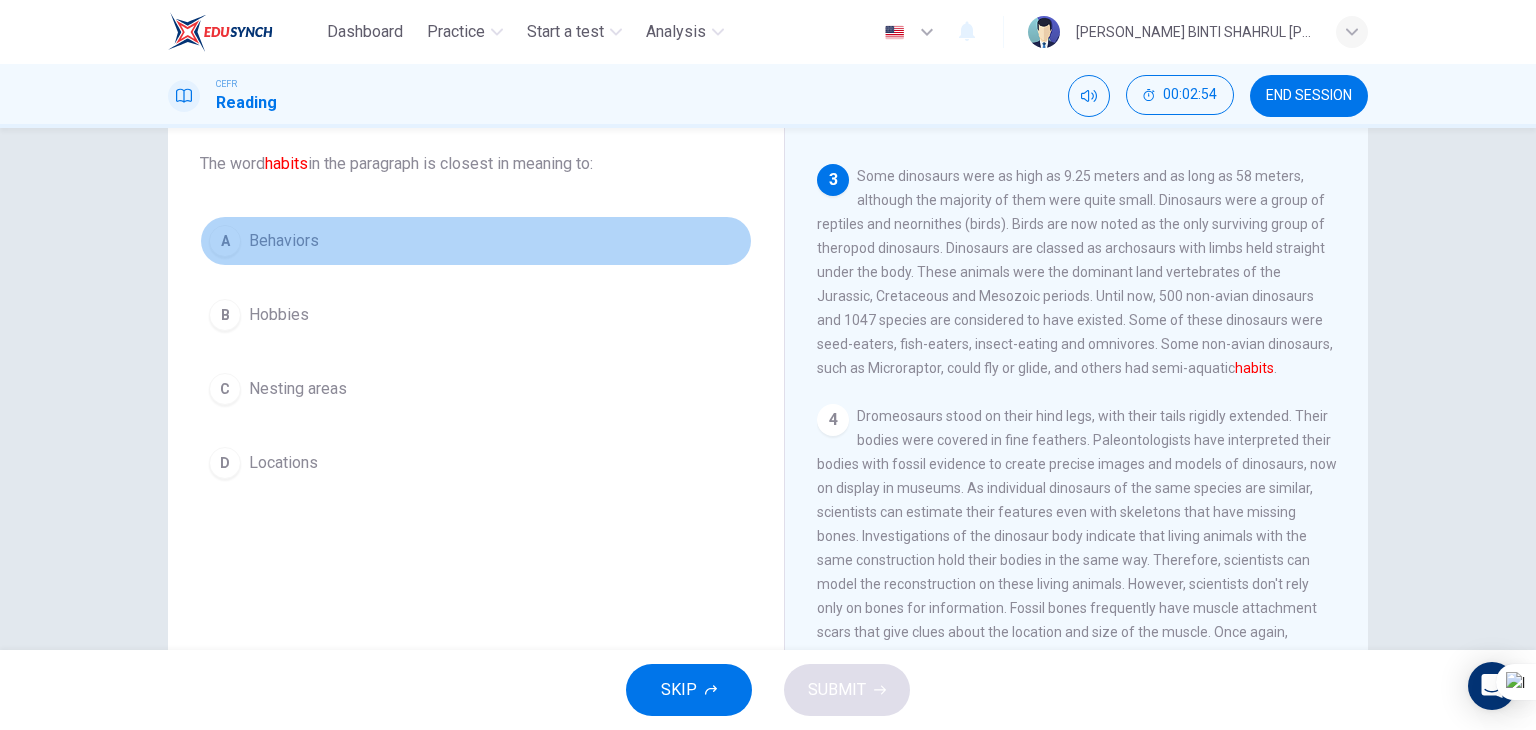 click on "Behaviors" at bounding box center (284, 241) 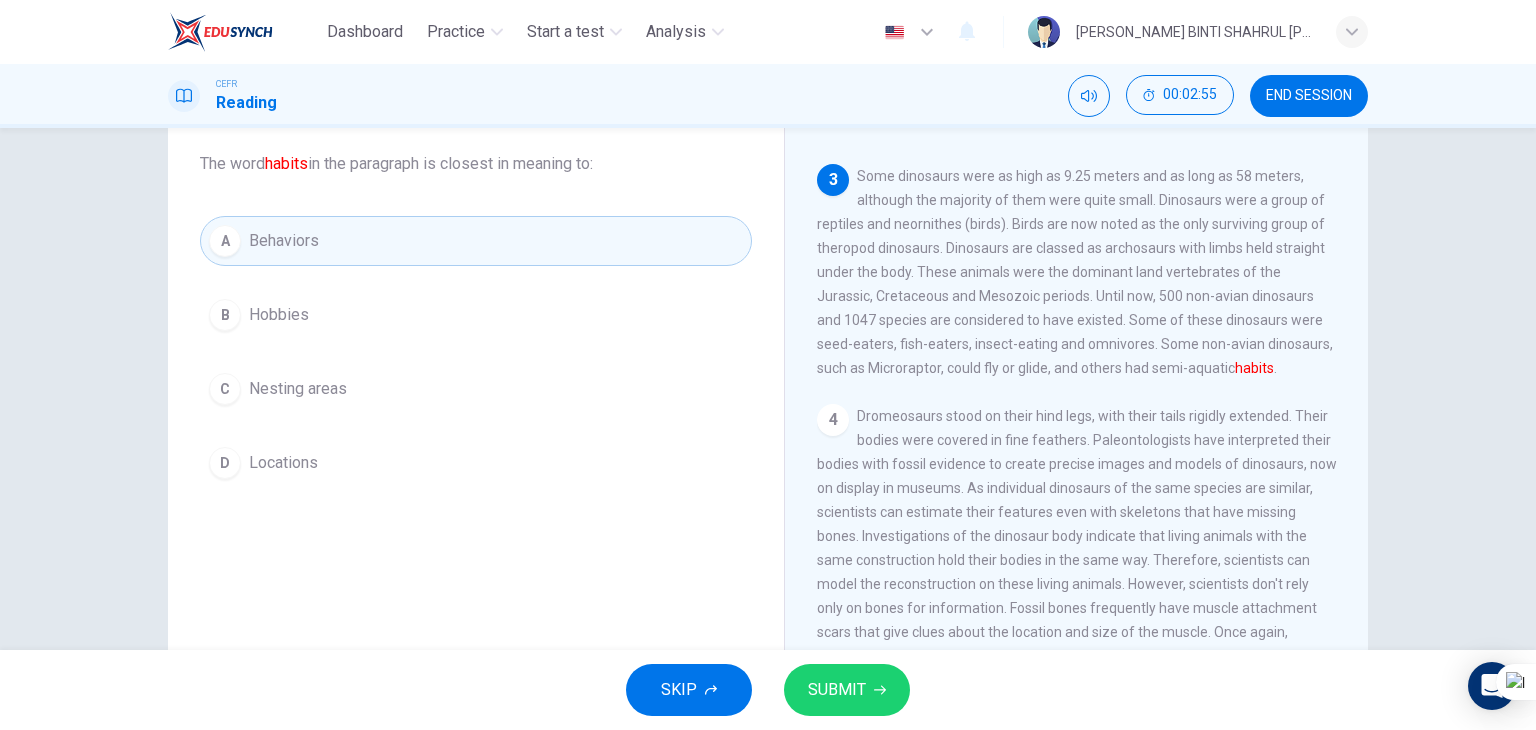 click on "SUBMIT" at bounding box center (837, 690) 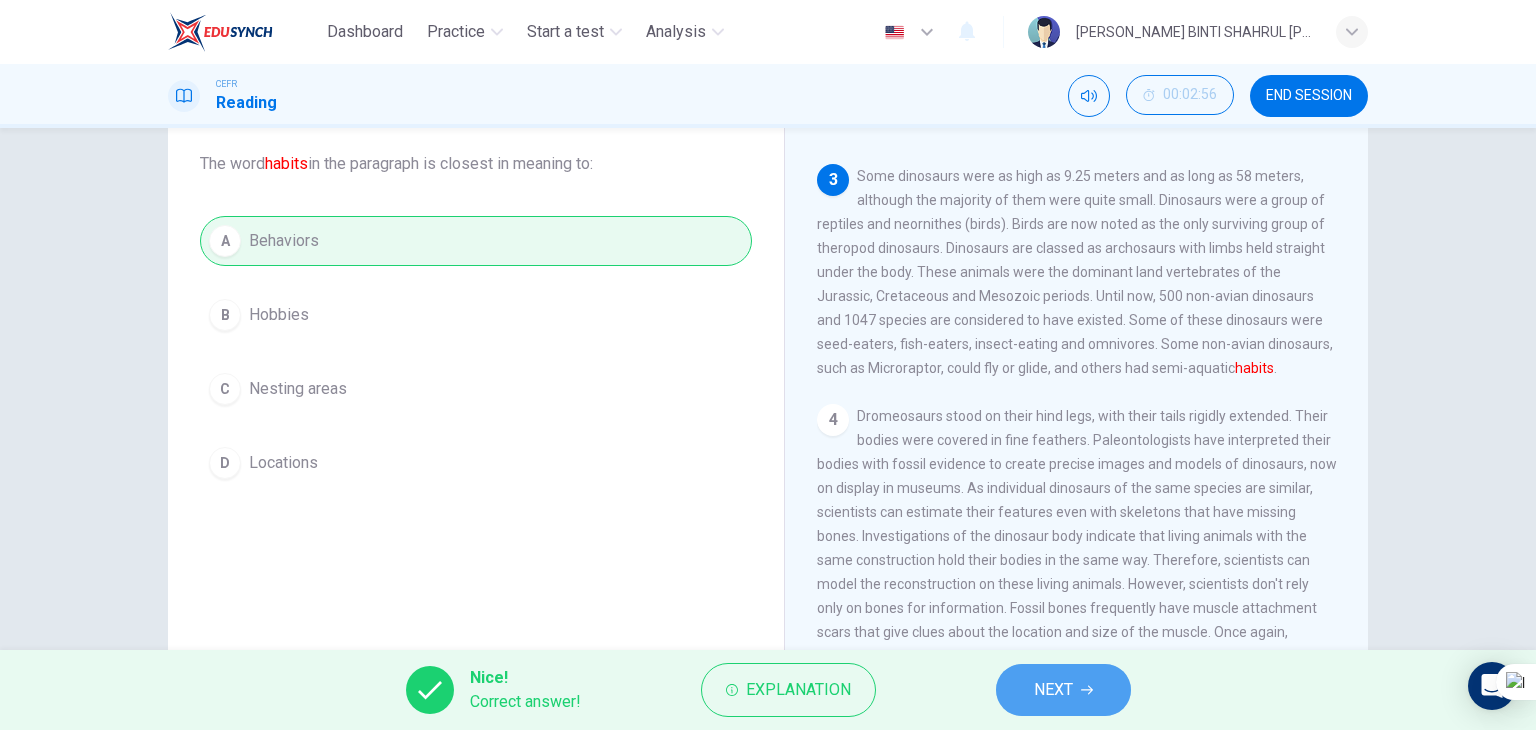 click on "NEXT" at bounding box center (1063, 690) 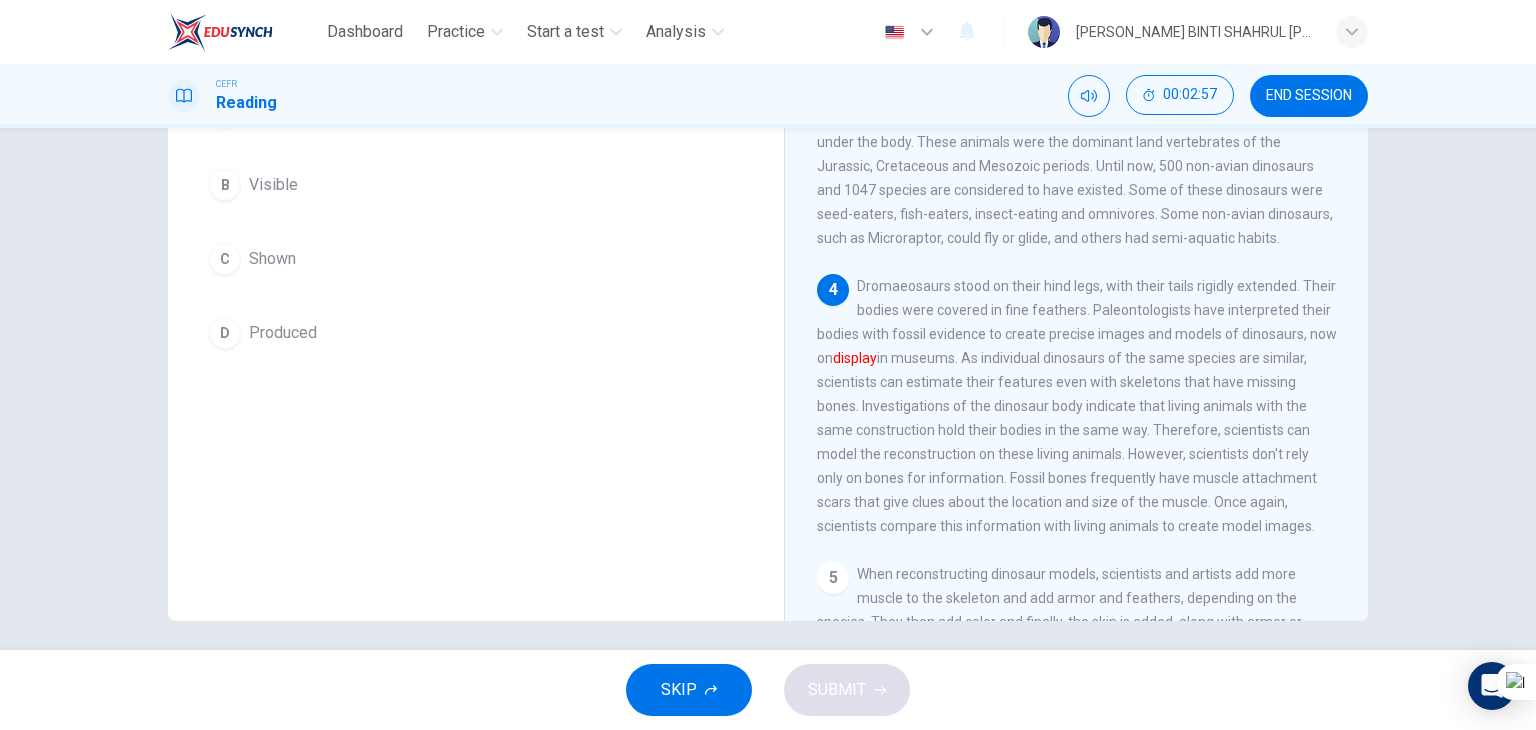scroll, scrollTop: 253, scrollLeft: 0, axis: vertical 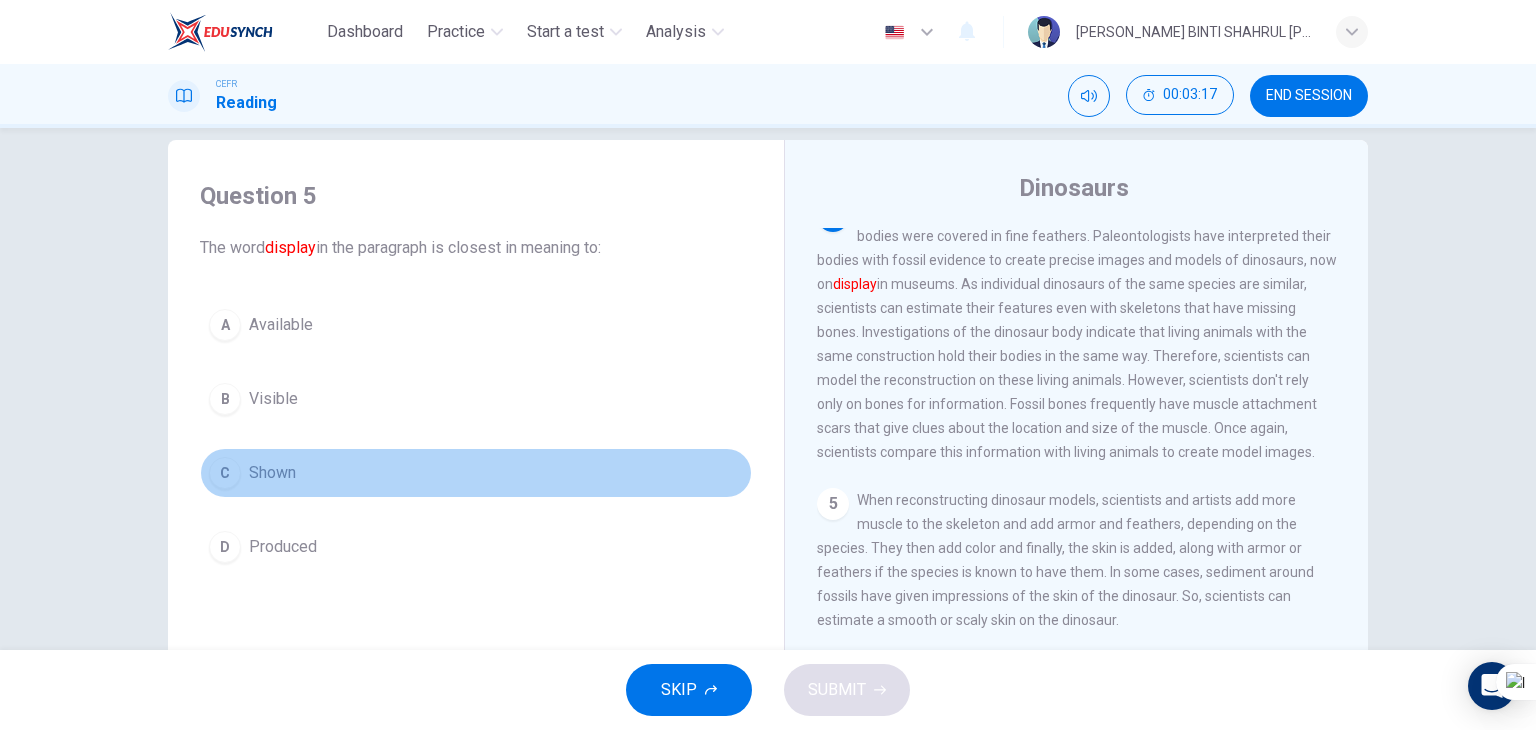 click on "C Shown" at bounding box center (476, 473) 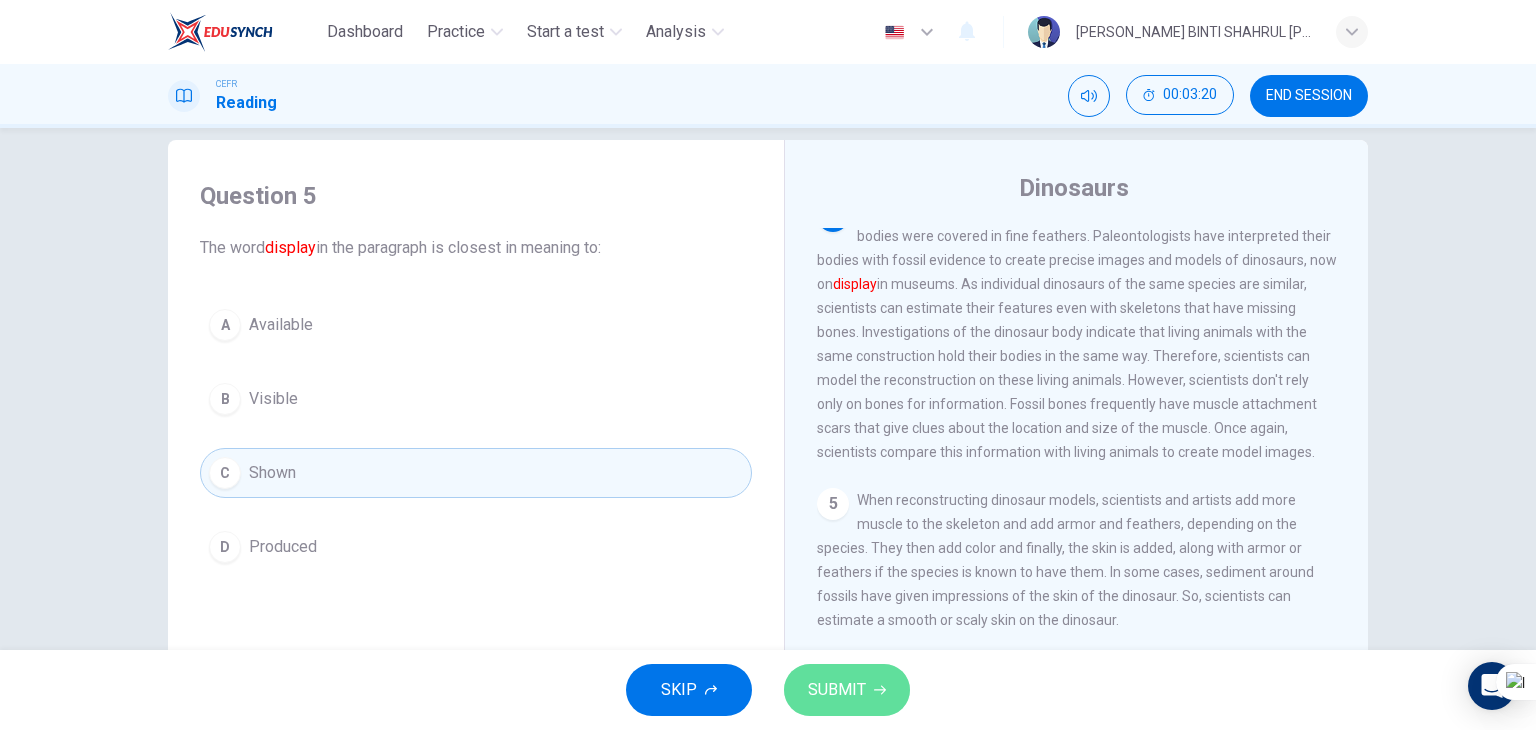 click on "SUBMIT" at bounding box center (837, 690) 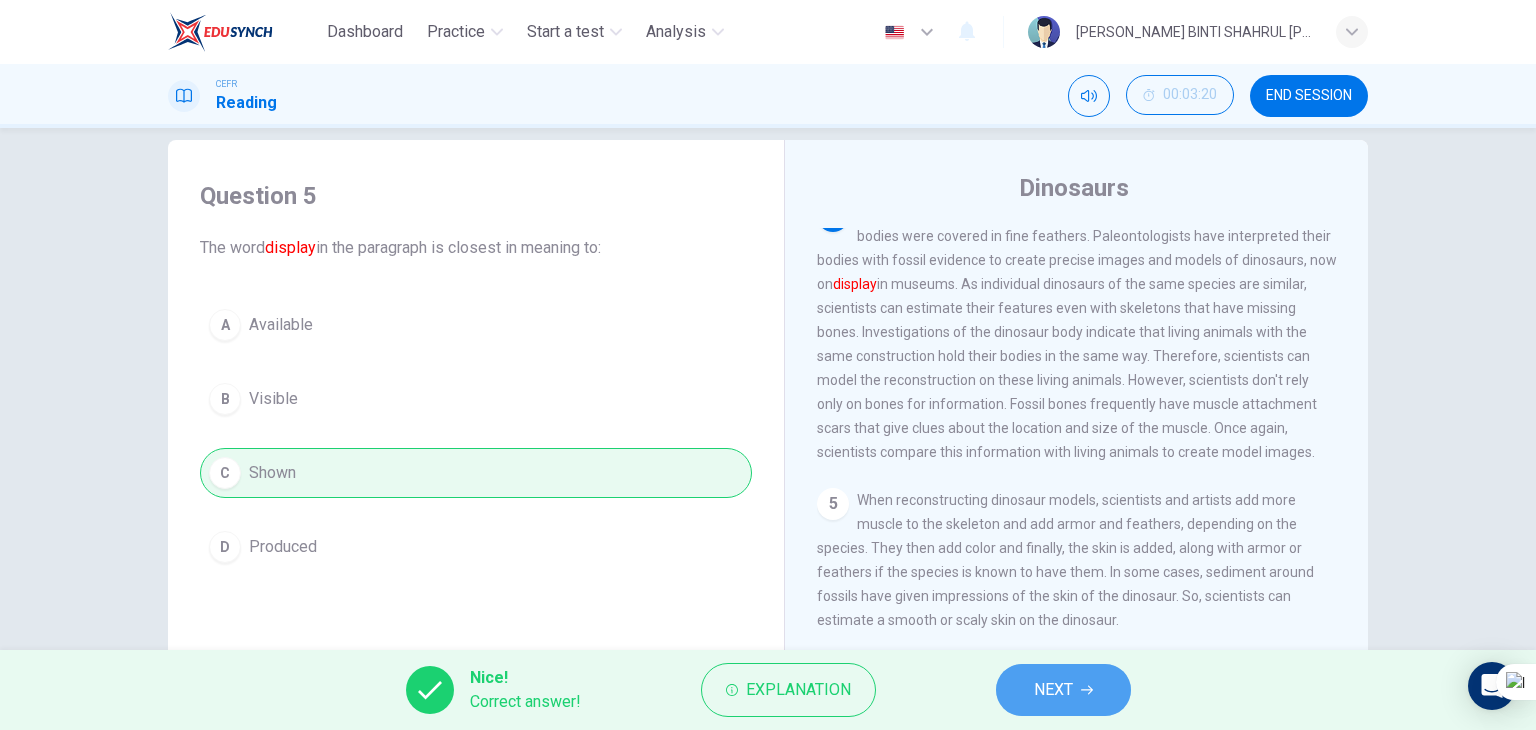 click on "NEXT" at bounding box center [1063, 690] 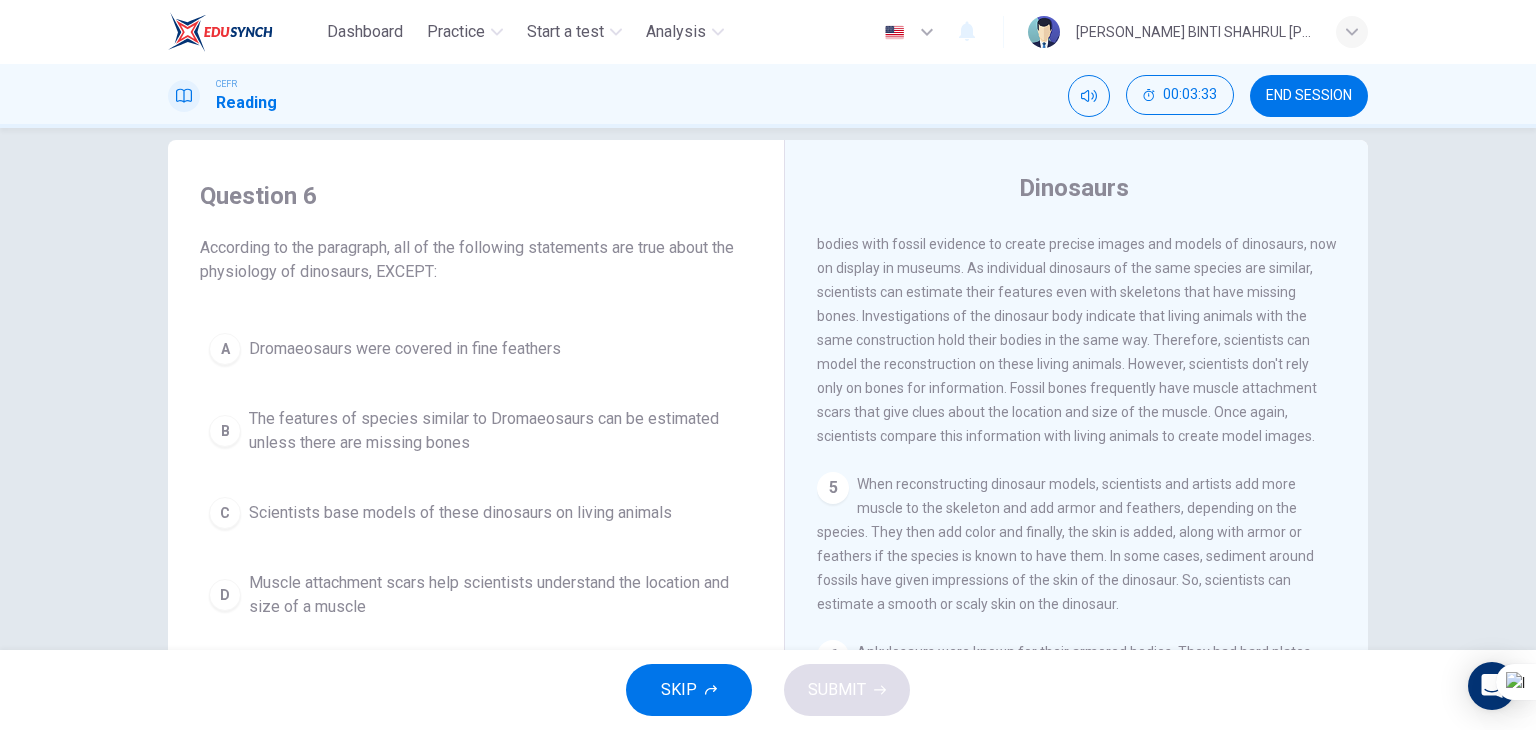 scroll, scrollTop: 527, scrollLeft: 0, axis: vertical 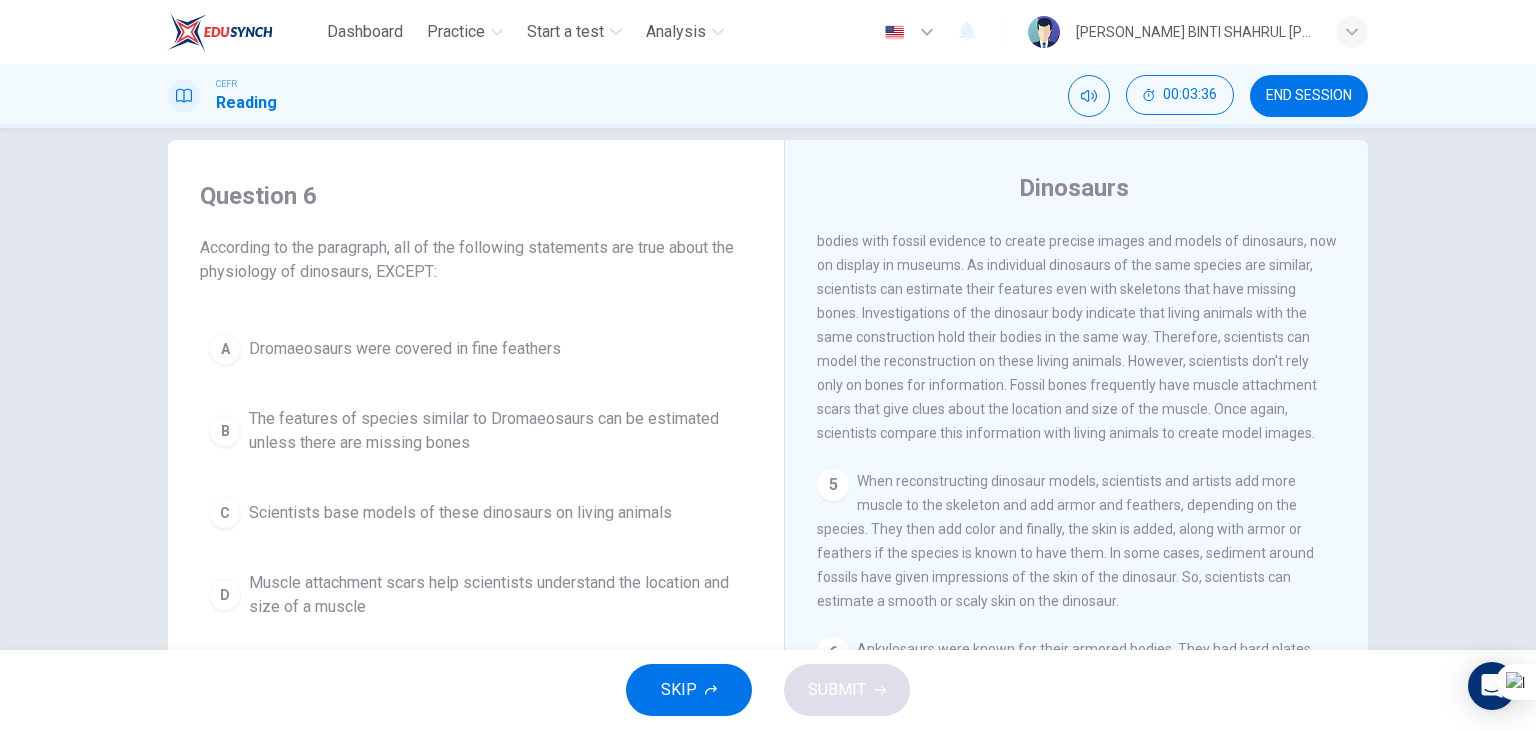 click on "4 Dromeosaurs stood on their hind legs, with their tails rigidly extended. Their bodies were covered in fine feathers. Paleontologists have interpreted their bodies with fossil evidence to create precise images and models of dinosaurs, now on display in museums. As individual dinosaurs of the same species are similar, scientists can estimate their features even with skeletons that have missing bones. Investigations of the dinosaur body indicate that living animals with the same construction hold their bodies in the same way. Therefore, scientists can model the reconstruction on these living animals. However, scientists don't rely only on bones for information. Fossil bones frequently have muscle attachment scars that give clues about the location and size of the muscle. Once again, scientists compare this information with living animals to create model images." at bounding box center (1077, 313) 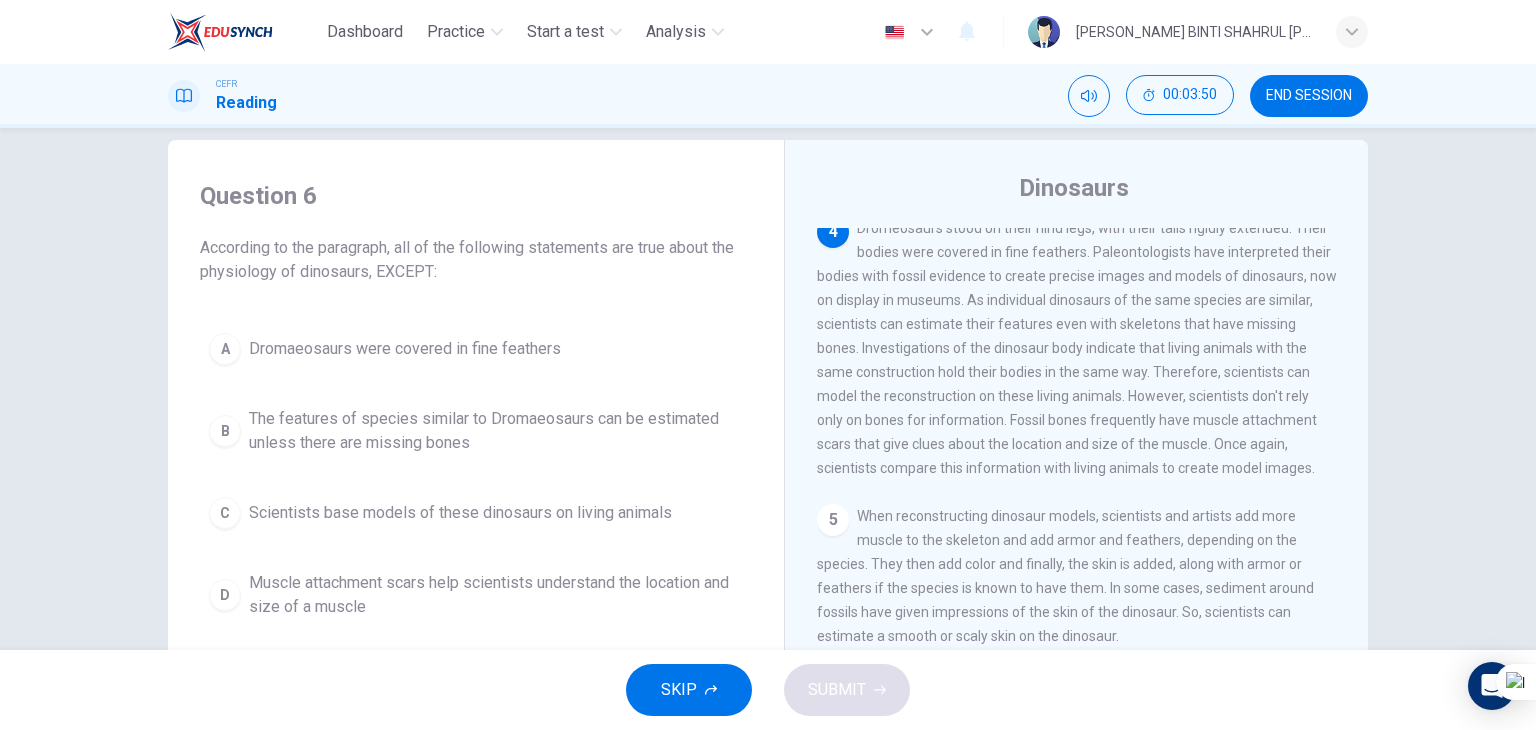 scroll, scrollTop: 492, scrollLeft: 0, axis: vertical 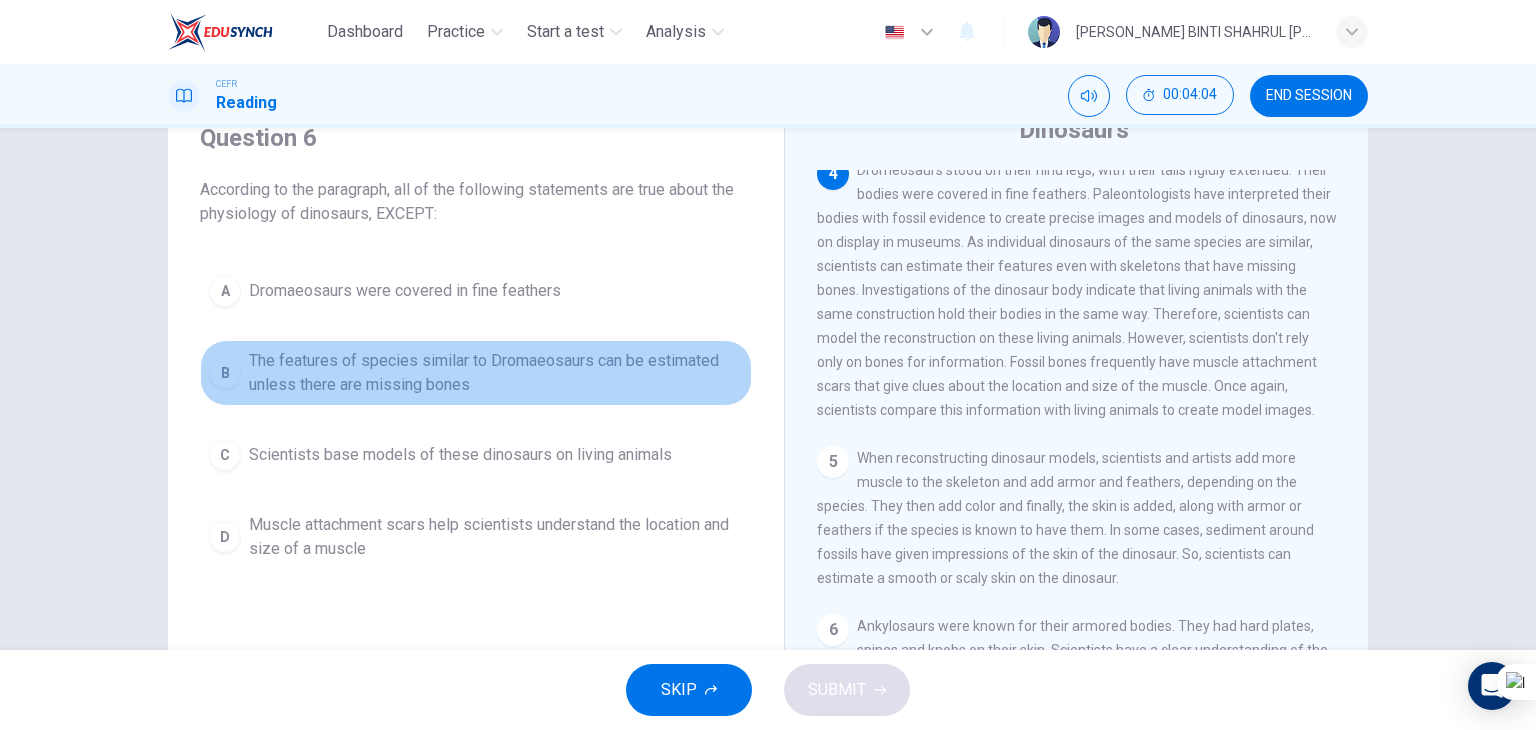 click on "The features of species similar to Dromaeosaurs can be estimated unless there are missing bones" at bounding box center [496, 373] 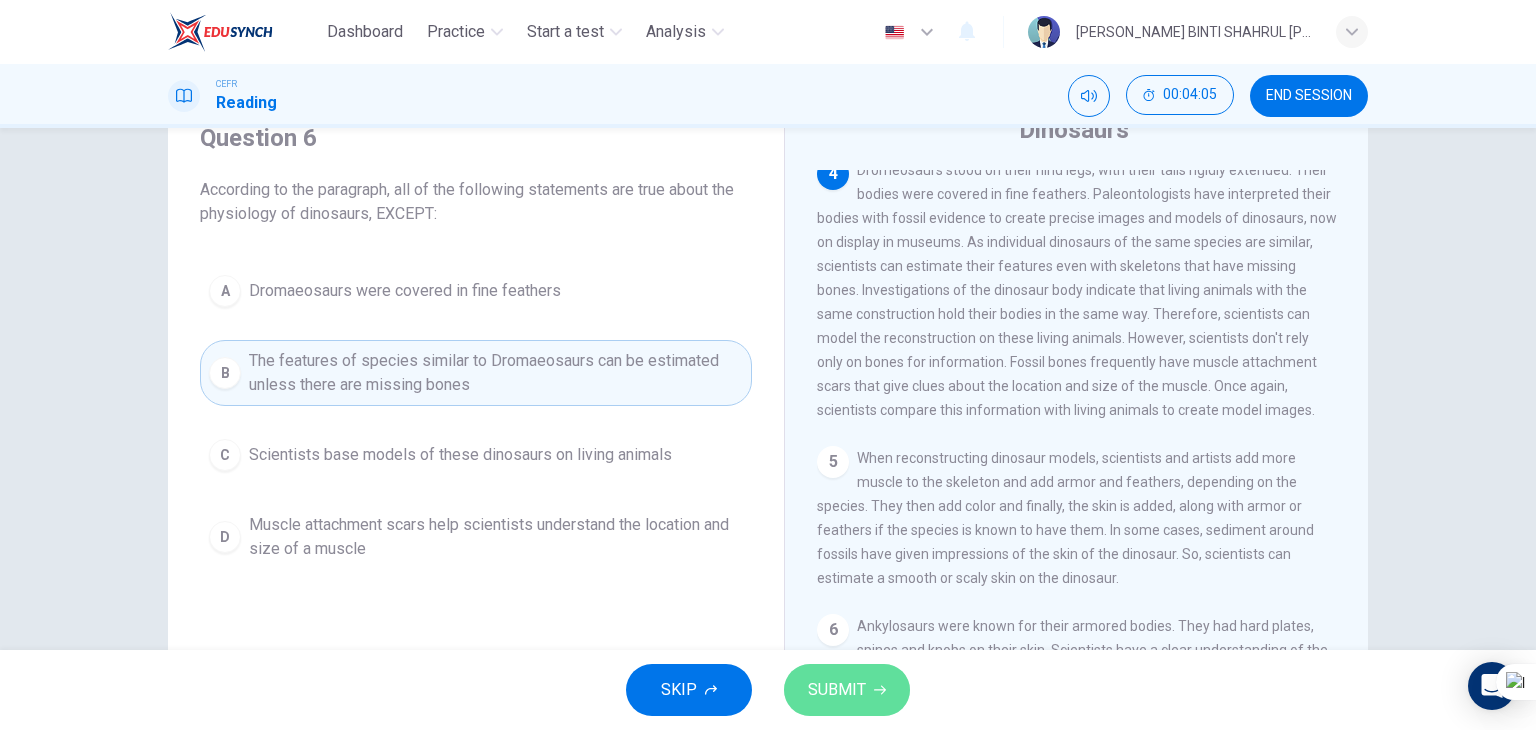 click on "SUBMIT" at bounding box center [837, 690] 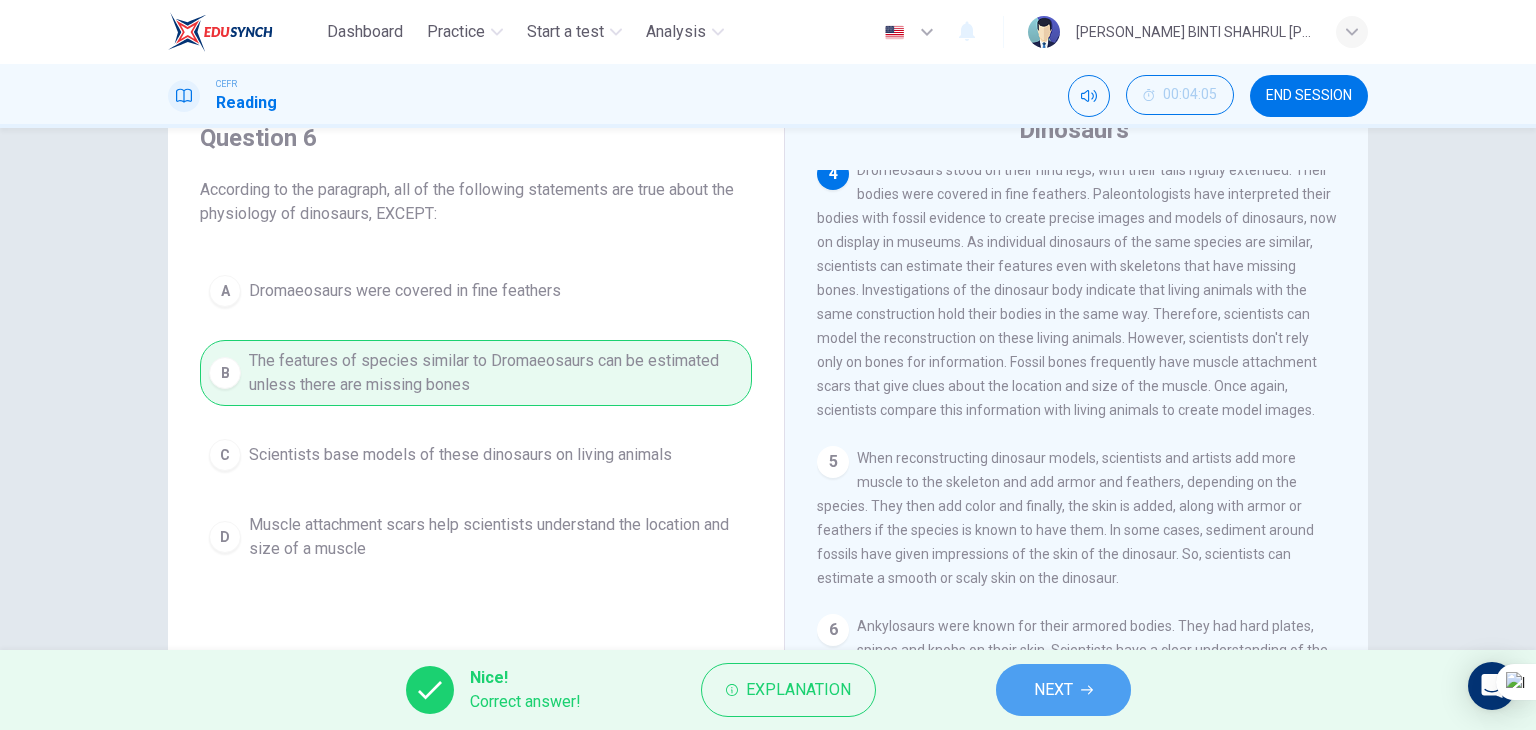 click on "NEXT" at bounding box center [1053, 690] 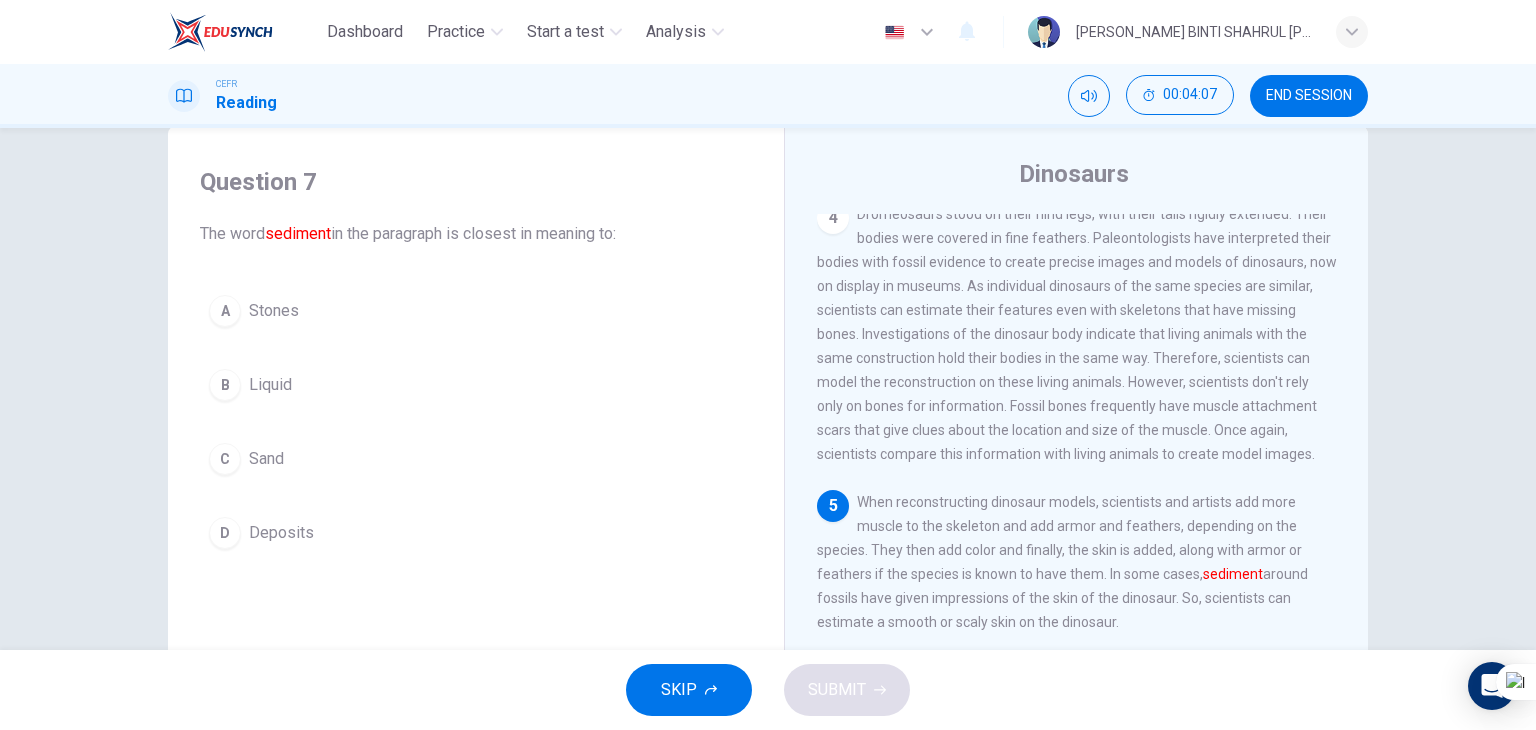 scroll, scrollTop: 41, scrollLeft: 0, axis: vertical 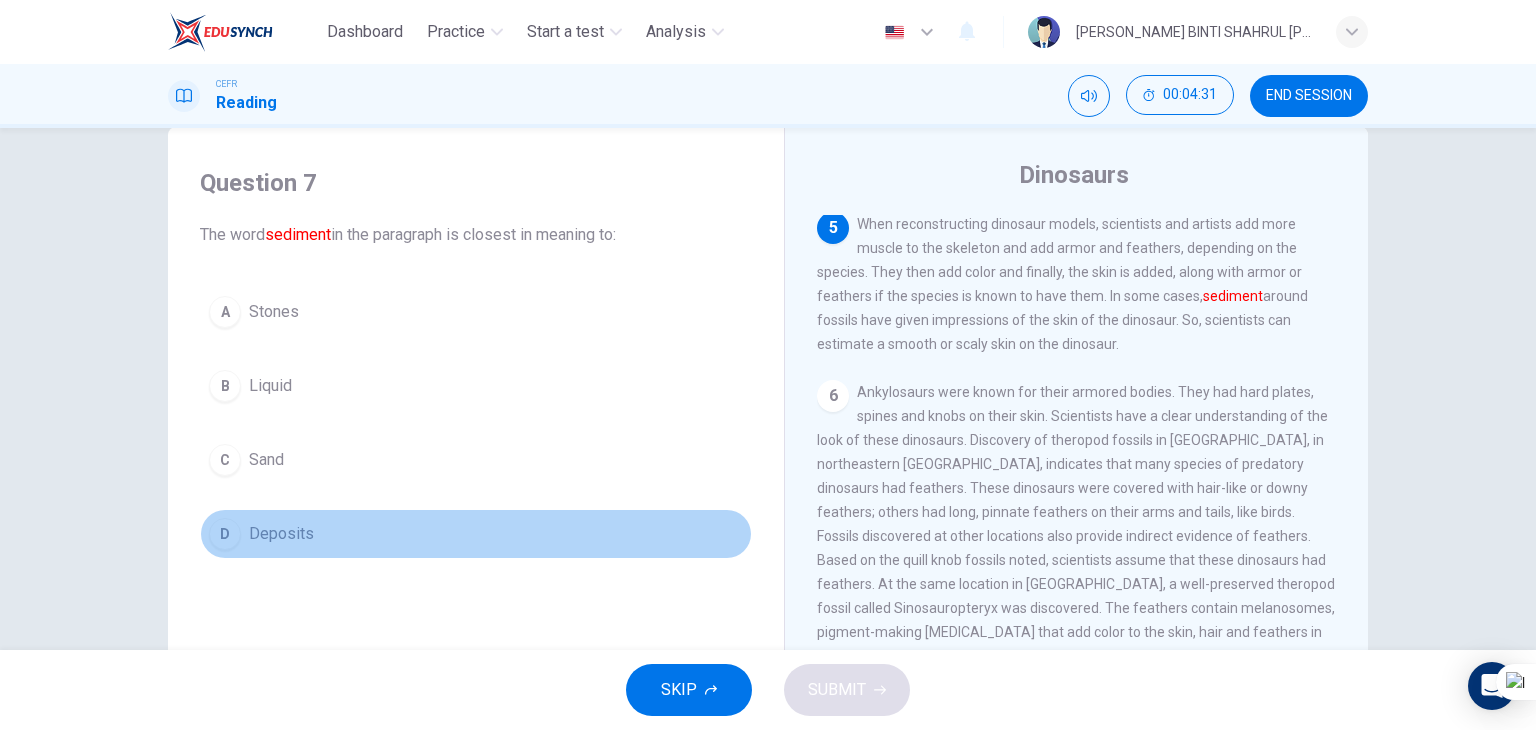 click on "Deposits" at bounding box center (281, 534) 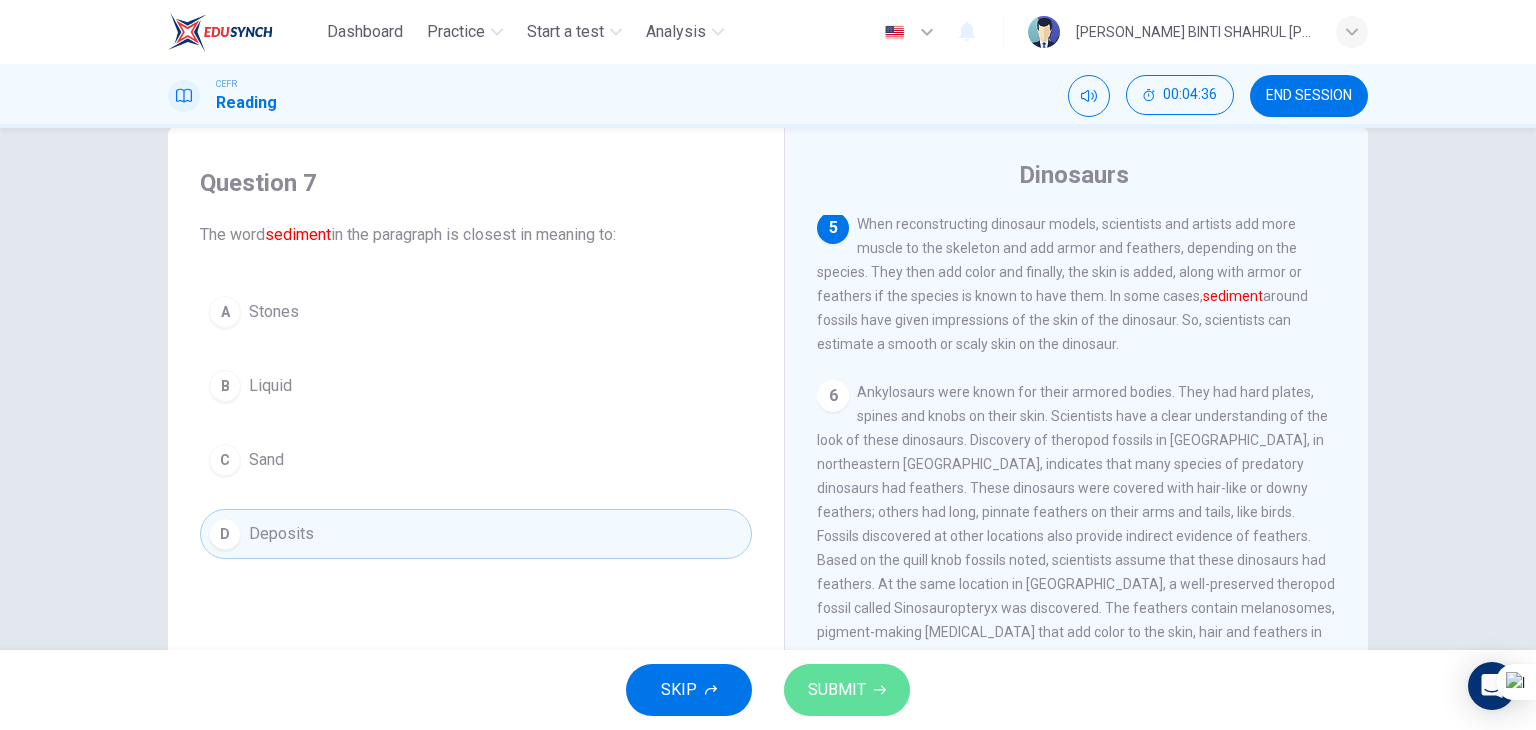 click 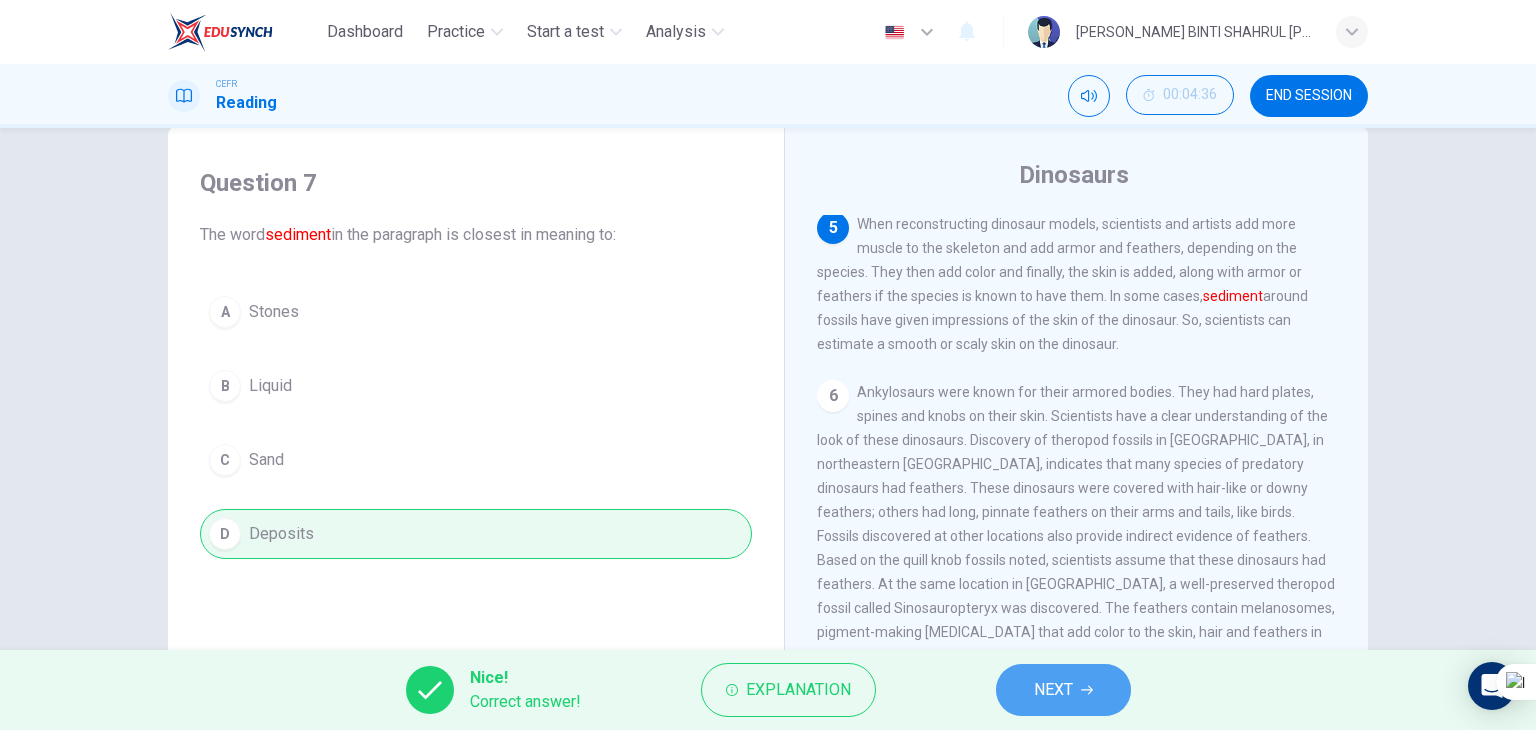 click on "NEXT" at bounding box center [1063, 690] 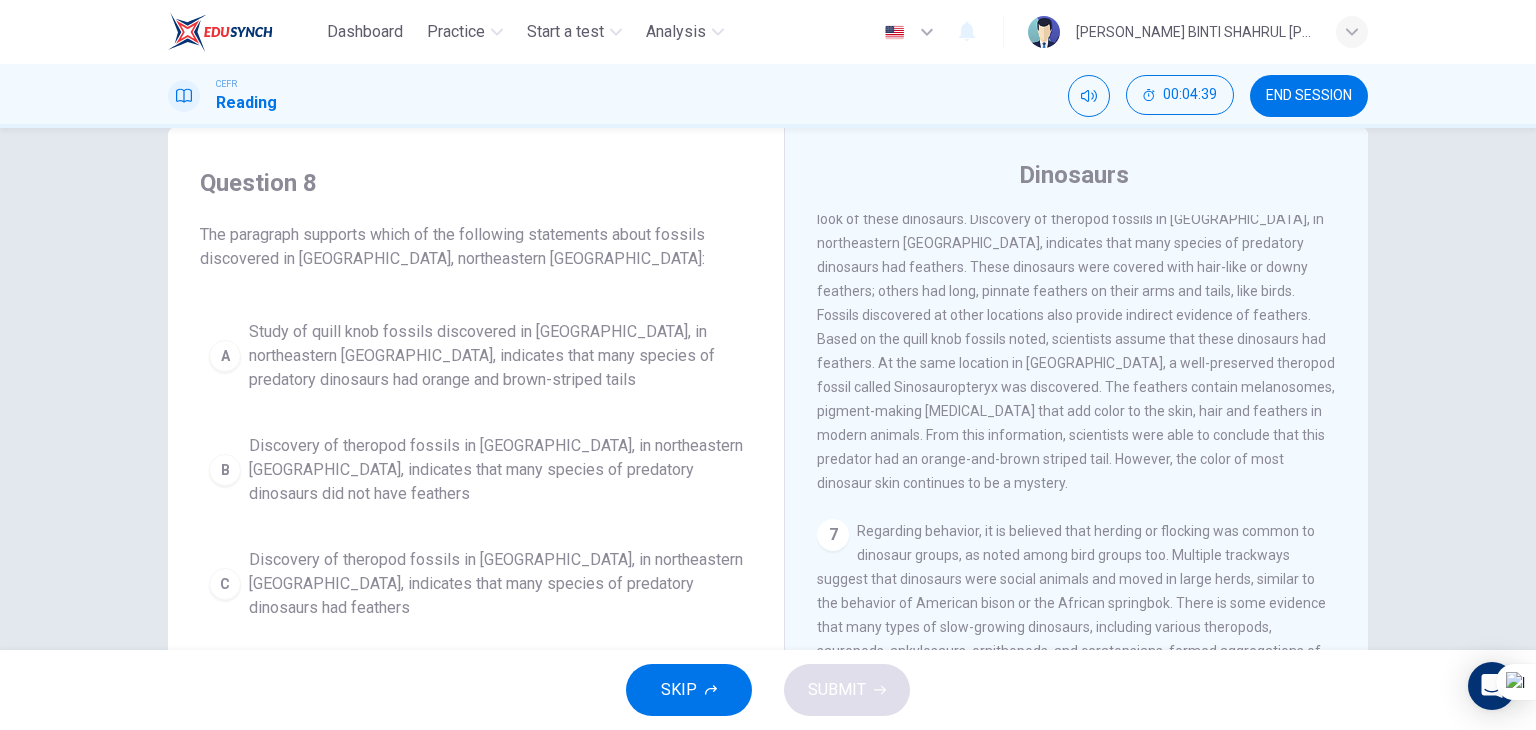 scroll, scrollTop: 992, scrollLeft: 0, axis: vertical 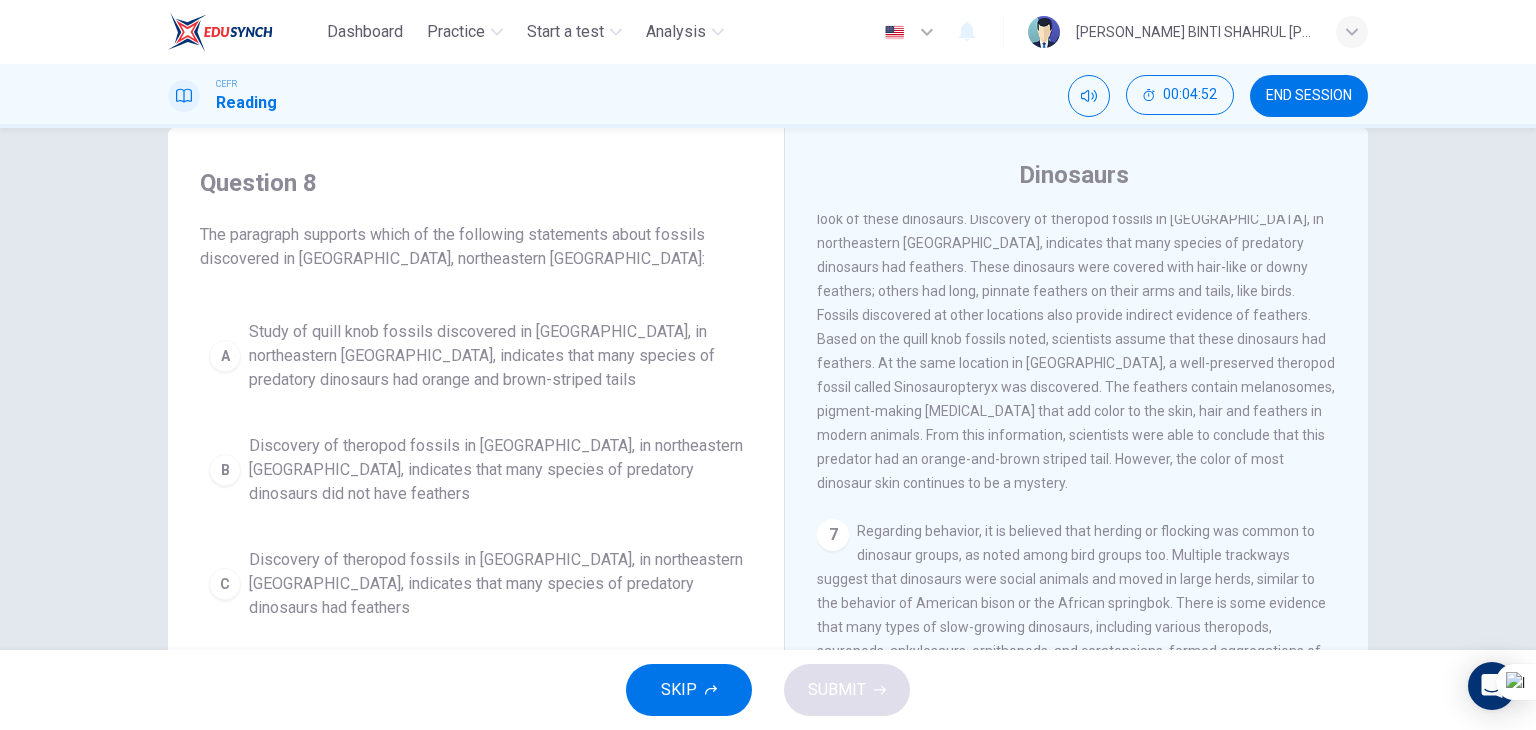 click on "Ankylosaurs were known for their armored bodies. They had hard plates, spines and knobs on their skin. Scientists have a clear understanding of the look of these dinosaurs. Discovery of theropod fossils in Liaoning, in northeastern China, indicates that many species of predatory dinosaurs had feathers. These dinosaurs were covered with hair-like or downy feathers; others had long, pinnate feathers on their arms and tails, like birds. Fossils discovered at other locations also provide indirect evidence of feathers. Based on the quill knob fossils noted, scientists assume that these dinosaurs had feathers. At the same location in China, a well-preserved theropod fossil called Sinosauropteryx was discovered. The feathers contain melanosomes, pigment-making organelles that add color to the skin, hair and feathers in modern animals. From this information, scientists were able to conclude that this predator had an orange-and-brown striped tail. However, the color of most dinosaur skin continues to be a mystery." at bounding box center (1076, 327) 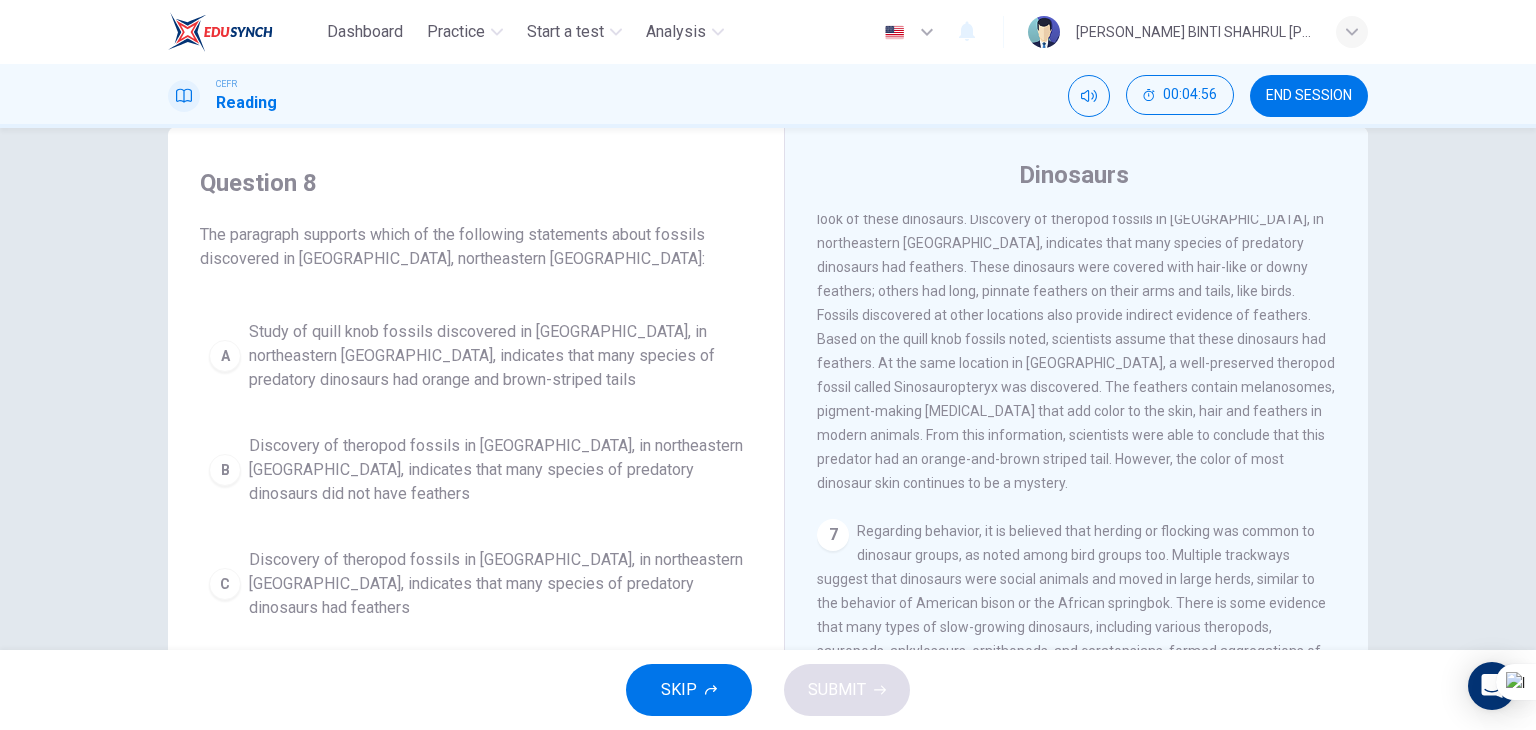 click on "Ankylosaurs were known for their armored bodies. They had hard plates, spines and knobs on their skin. Scientists have a clear understanding of the look of these dinosaurs. Discovery of theropod fossils in Liaoning, in northeastern China, indicates that many species of predatory dinosaurs had feathers. These dinosaurs were covered with hair-like or downy feathers; others had long, pinnate feathers on their arms and tails, like birds. Fossils discovered at other locations also provide indirect evidence of feathers. Based on the quill knob fossils noted, scientists assume that these dinosaurs had feathers. At the same location in China, a well-preserved theropod fossil called Sinosauropteryx was discovered. The feathers contain melanosomes, pigment-making organelles that add color to the skin, hair and feathers in modern animals. From this information, scientists were able to conclude that this predator had an orange-and-brown striped tail. However, the color of most dinosaur skin continues to be a mystery." at bounding box center [1076, 327] 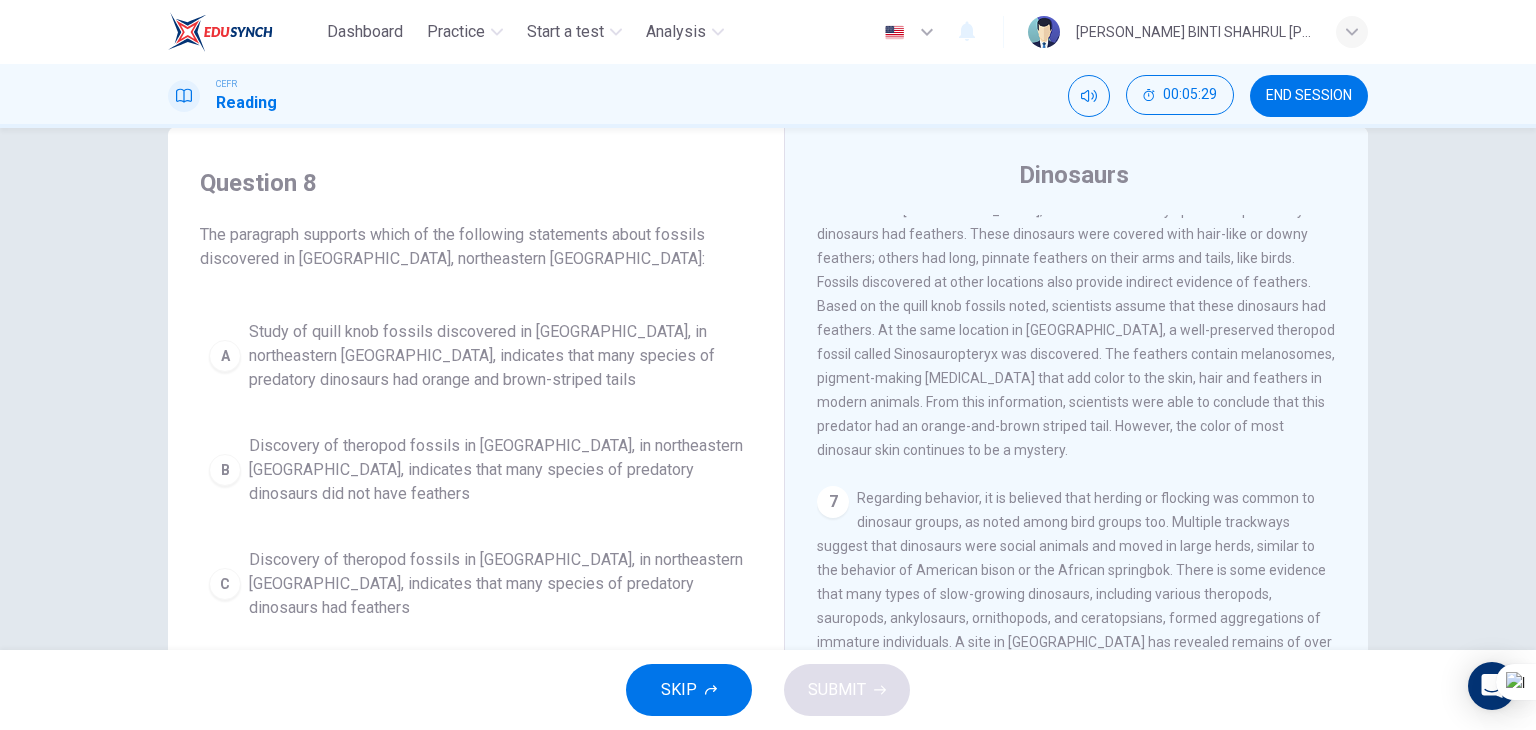 scroll, scrollTop: 980, scrollLeft: 0, axis: vertical 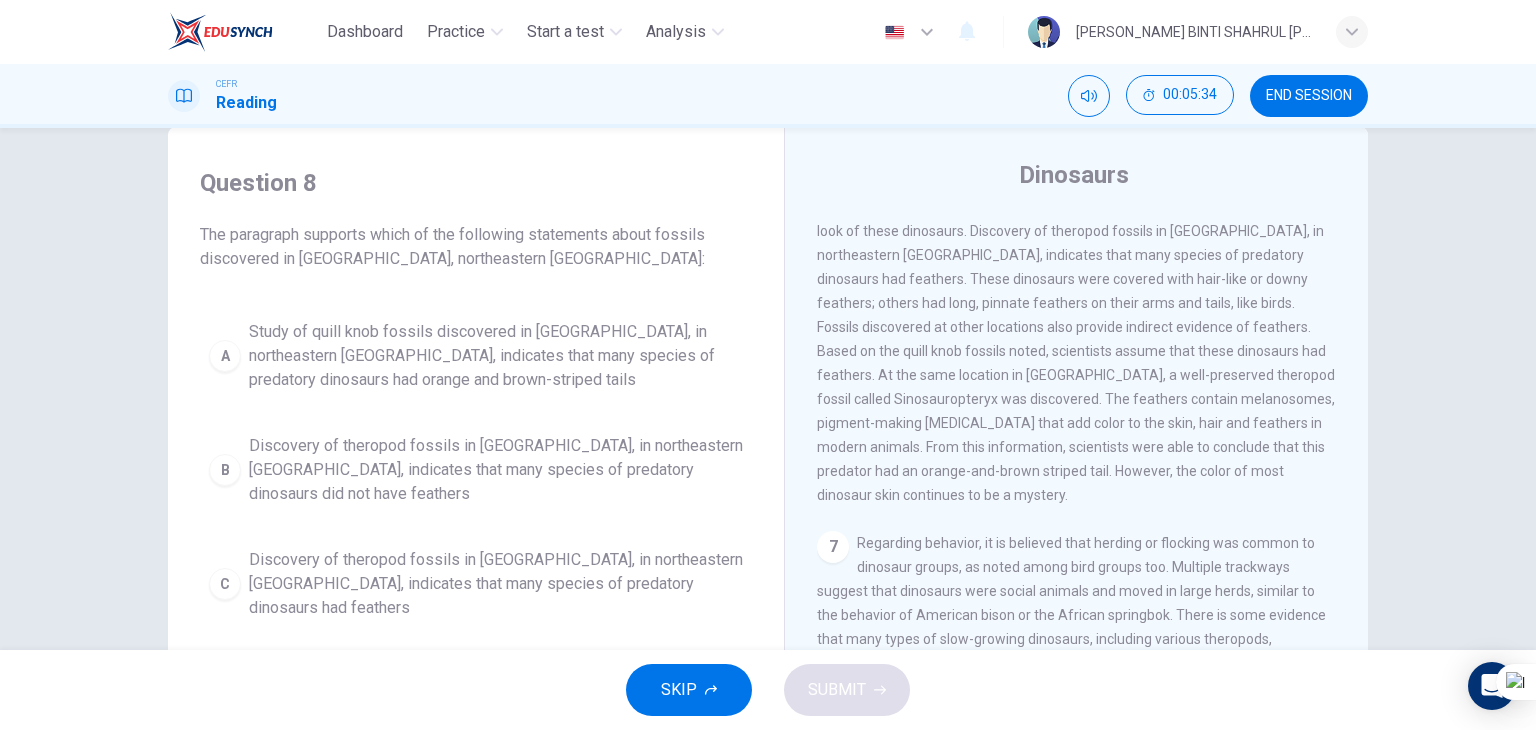 click on "END SESSION" at bounding box center (1309, 96) 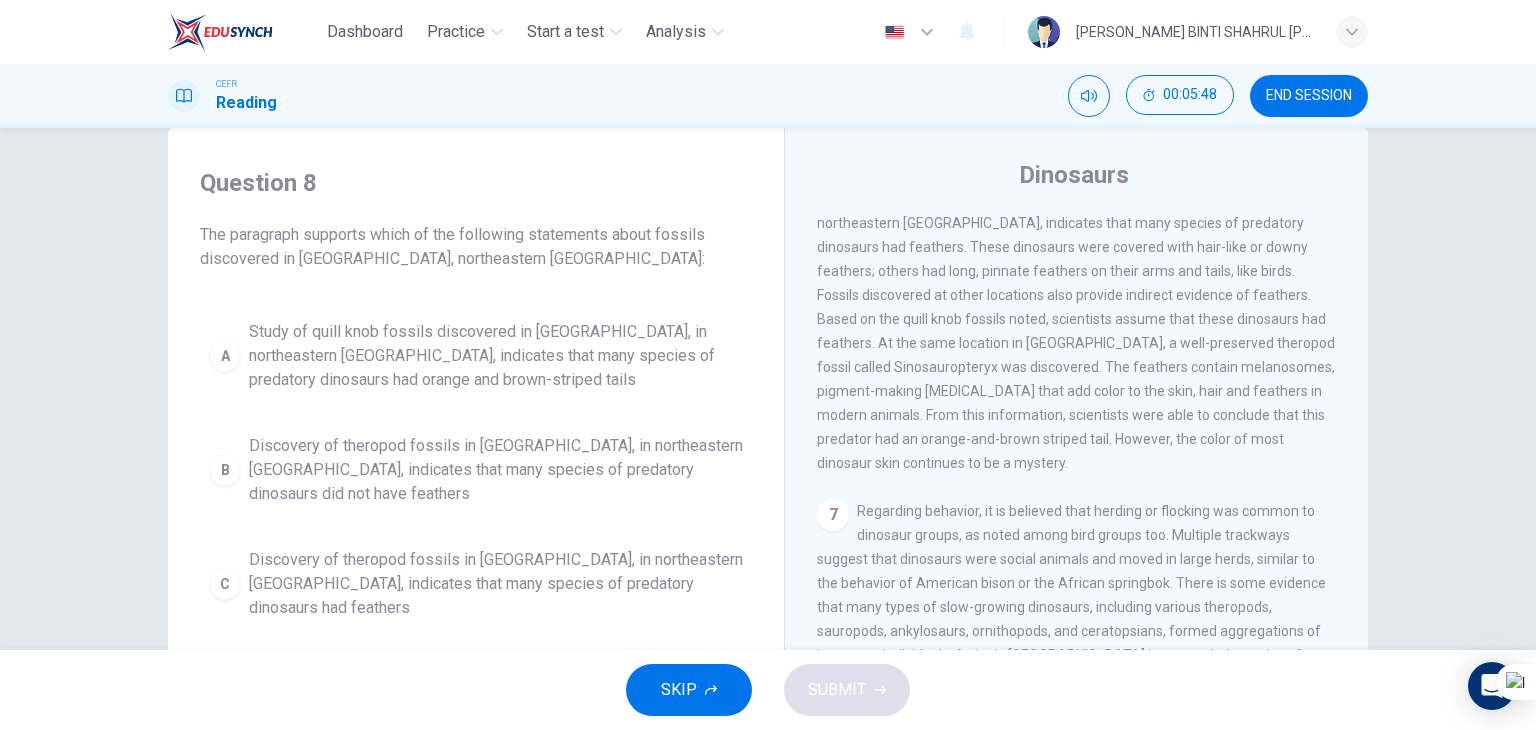 scroll, scrollTop: 1014, scrollLeft: 0, axis: vertical 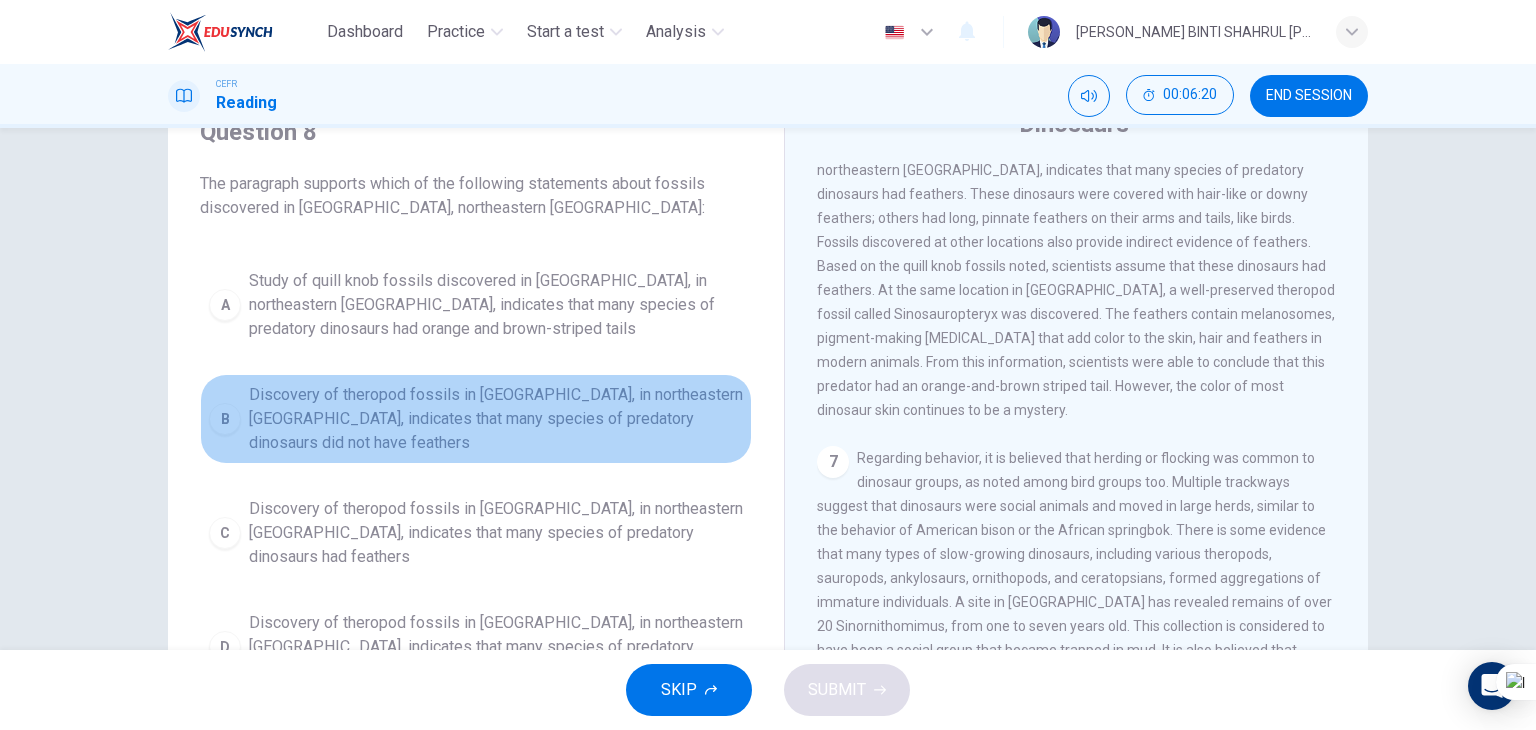 click on "Discovery of theropod fossils in Liaoning, in northeastern China, indicates that many species of predatory dinosaurs did not have feathers" at bounding box center [496, 419] 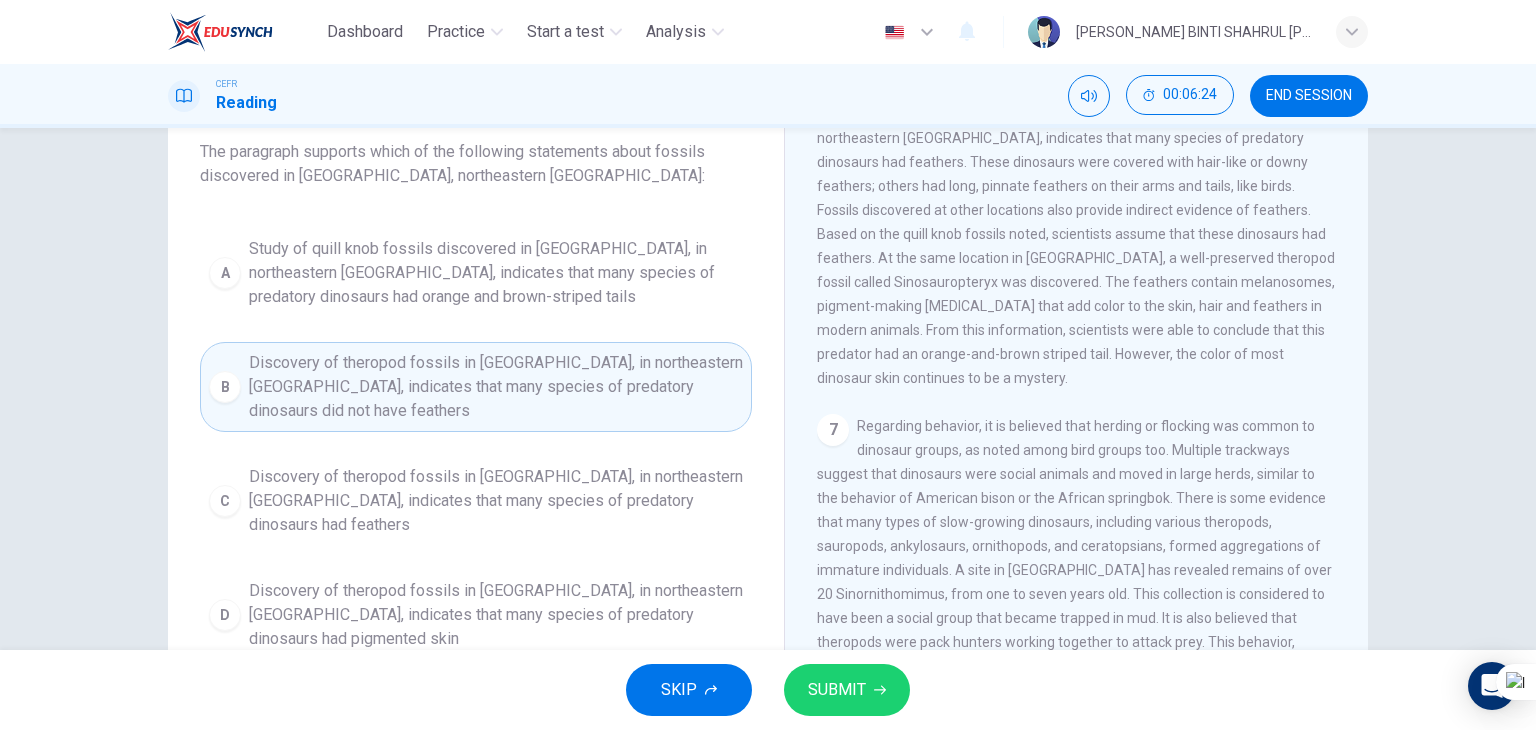scroll, scrollTop: 136, scrollLeft: 0, axis: vertical 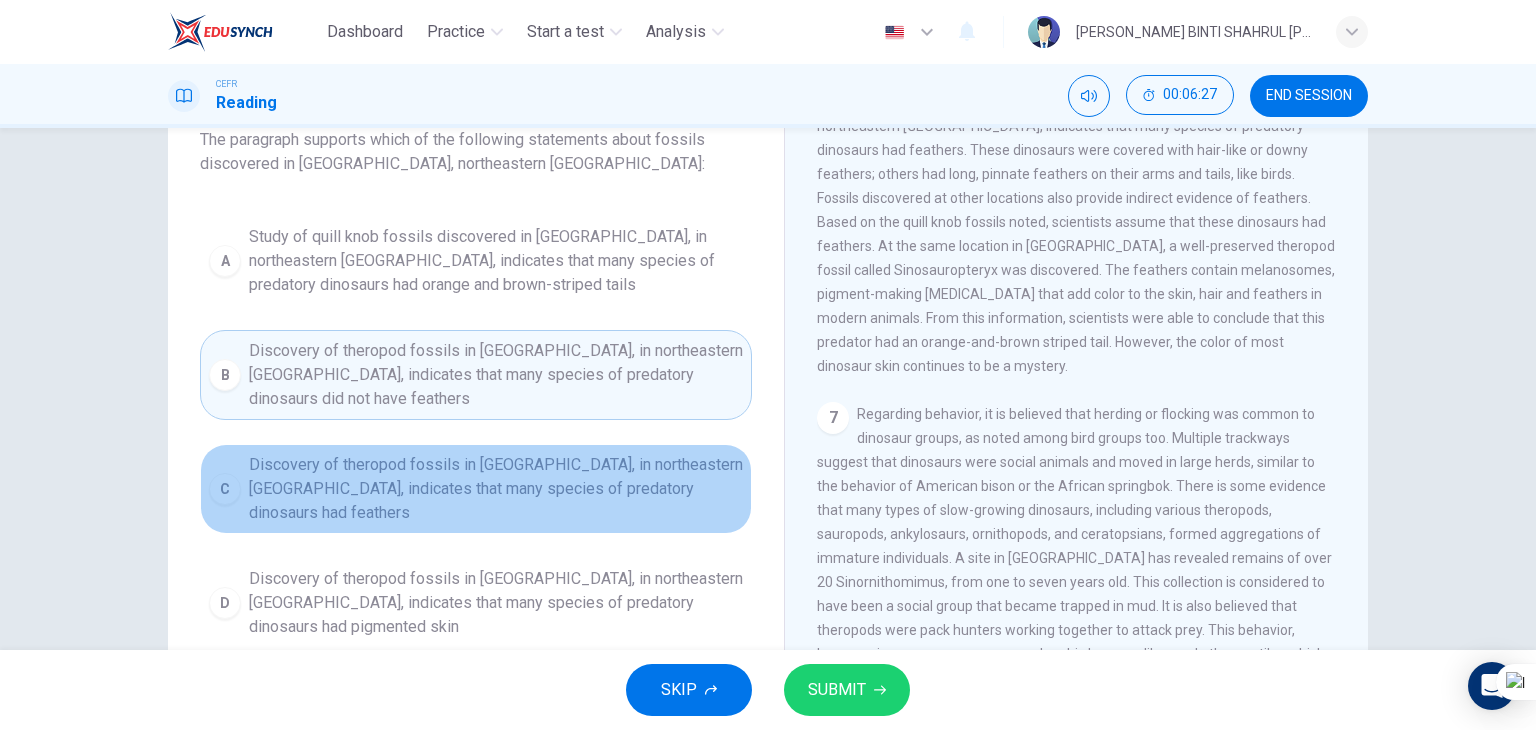 click on "Discovery of theropod fossils in Liaoning, in northeastern China, indicates that many species of predatory dinosaurs had feathers" at bounding box center [496, 489] 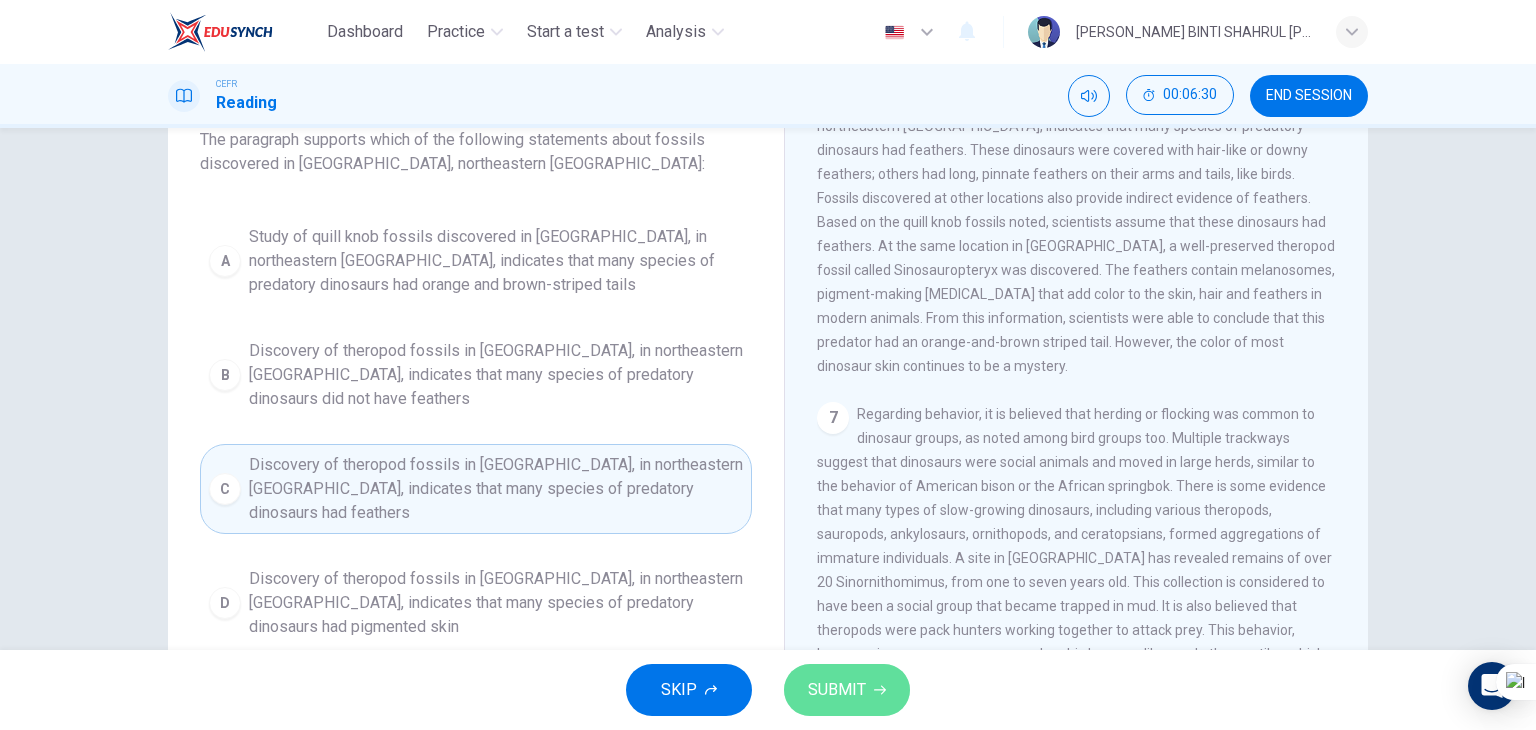 click on "SUBMIT" at bounding box center [837, 690] 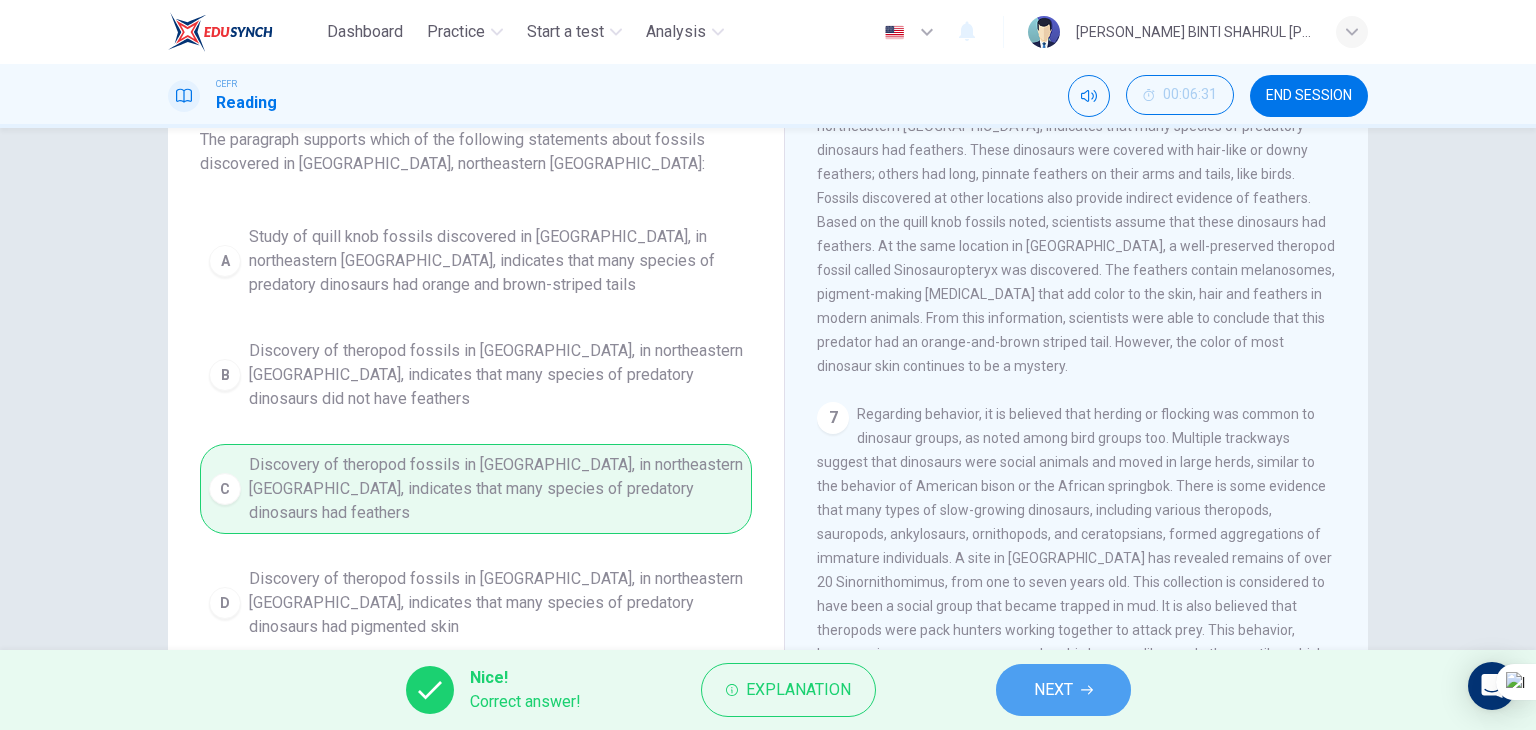 click on "NEXT" at bounding box center (1053, 690) 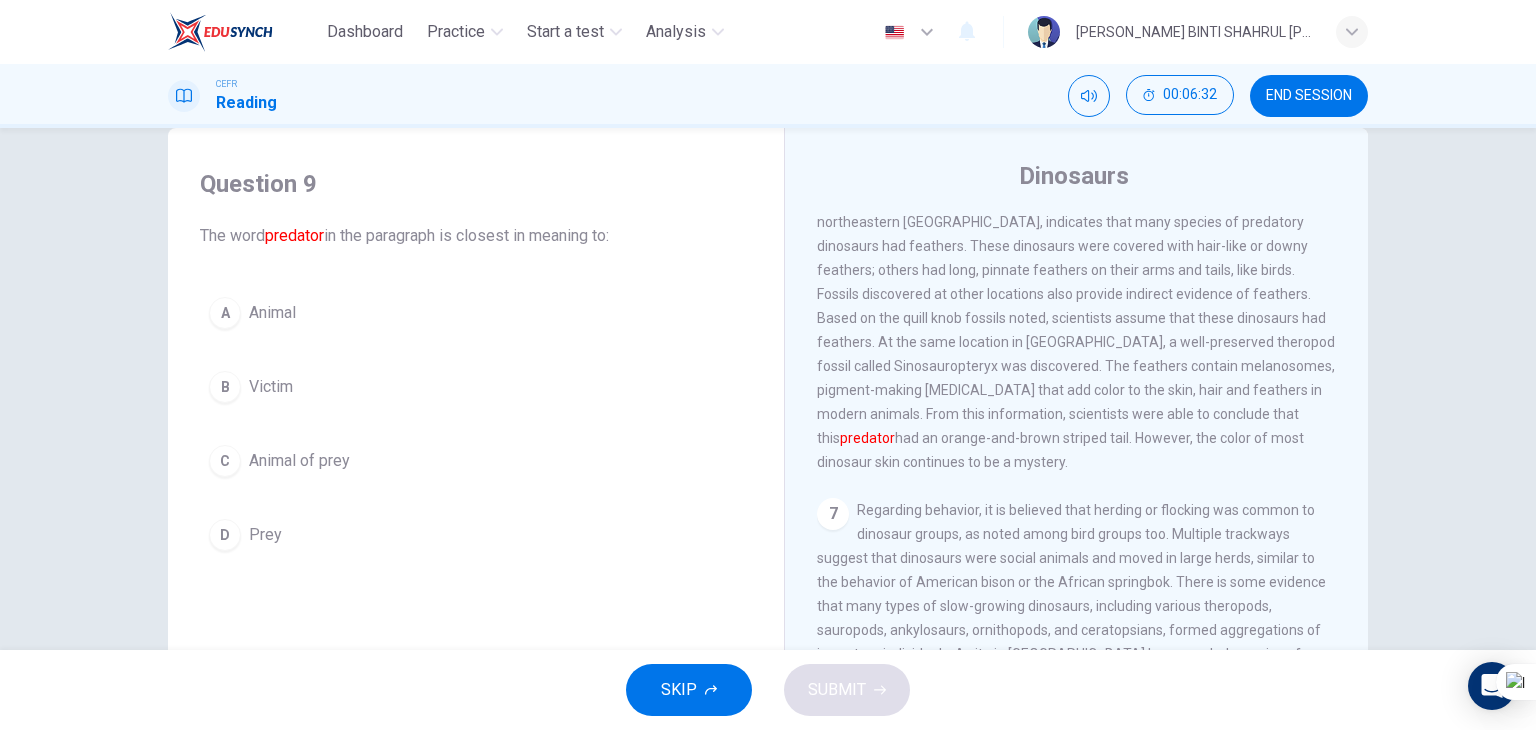 scroll, scrollTop: 32, scrollLeft: 0, axis: vertical 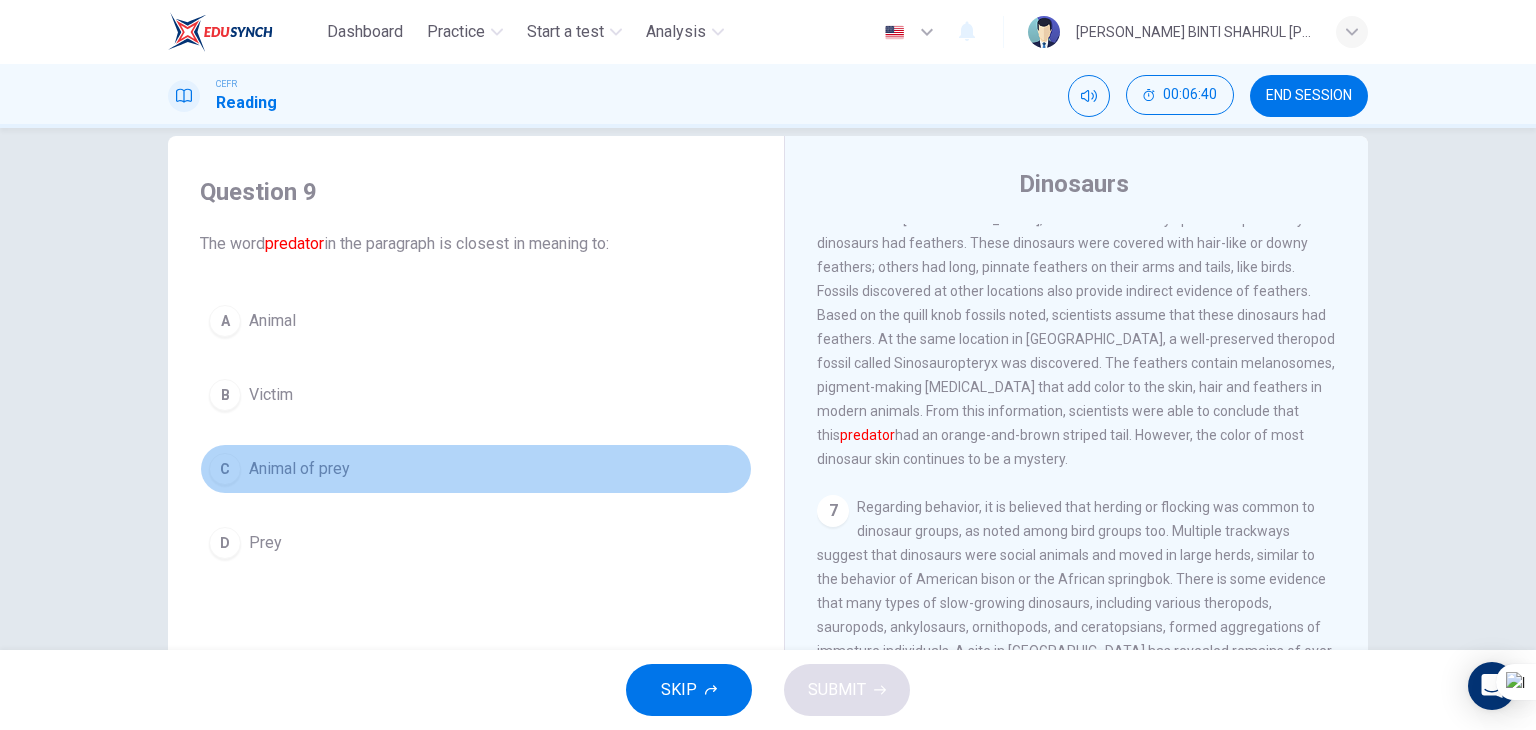 click on "C Animal of prey" at bounding box center [476, 469] 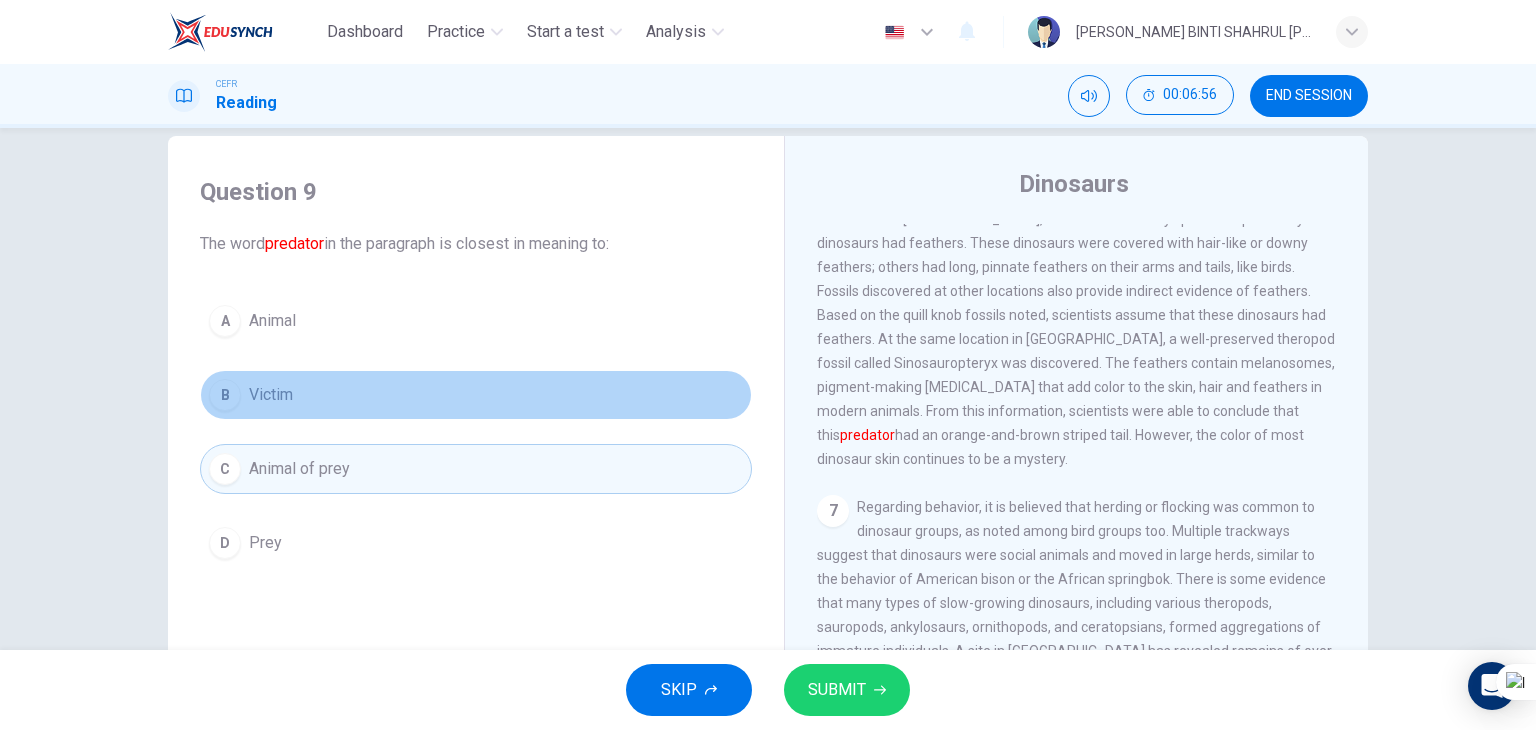 click on "B Victim" at bounding box center [476, 395] 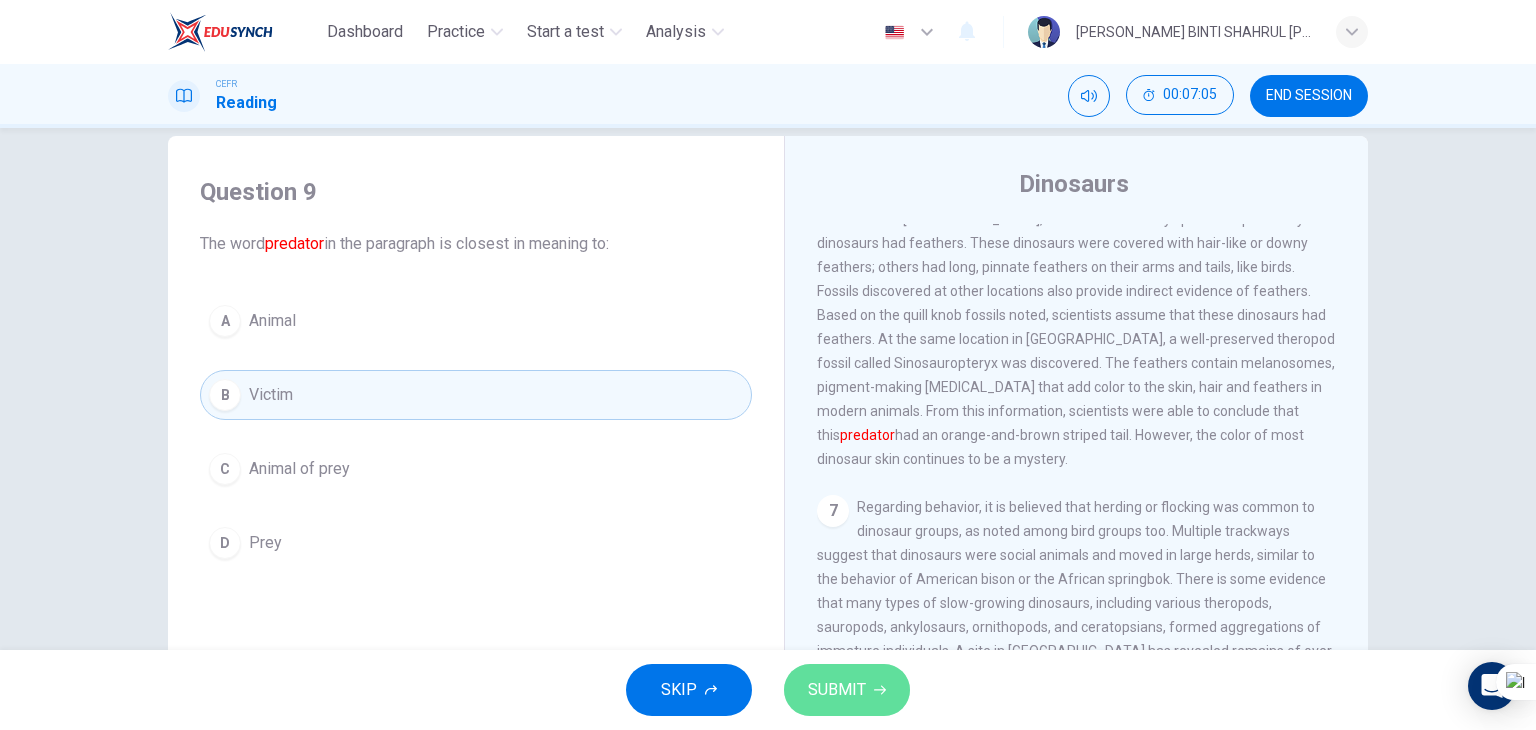 click on "SUBMIT" at bounding box center [847, 690] 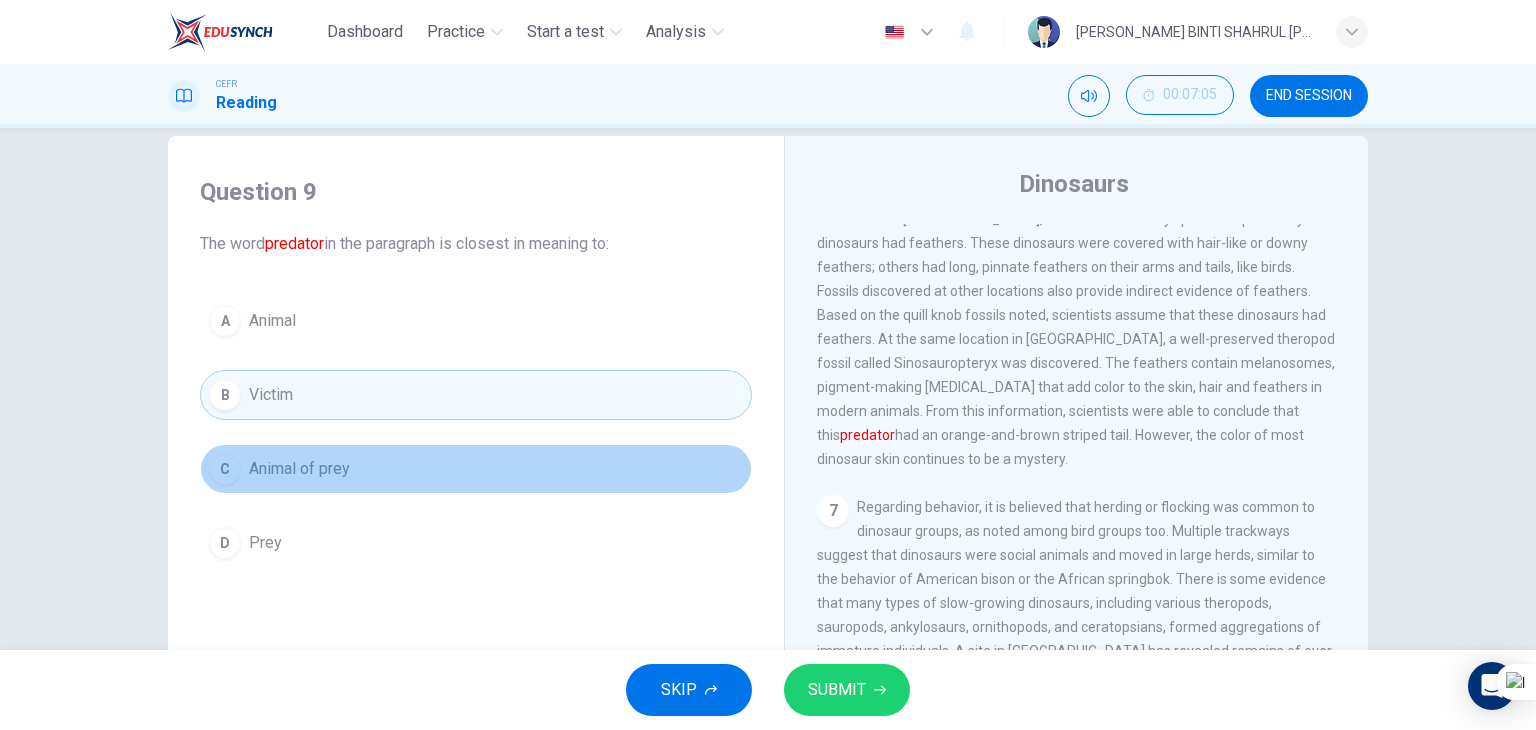 click on "C Animal of prey" at bounding box center (476, 469) 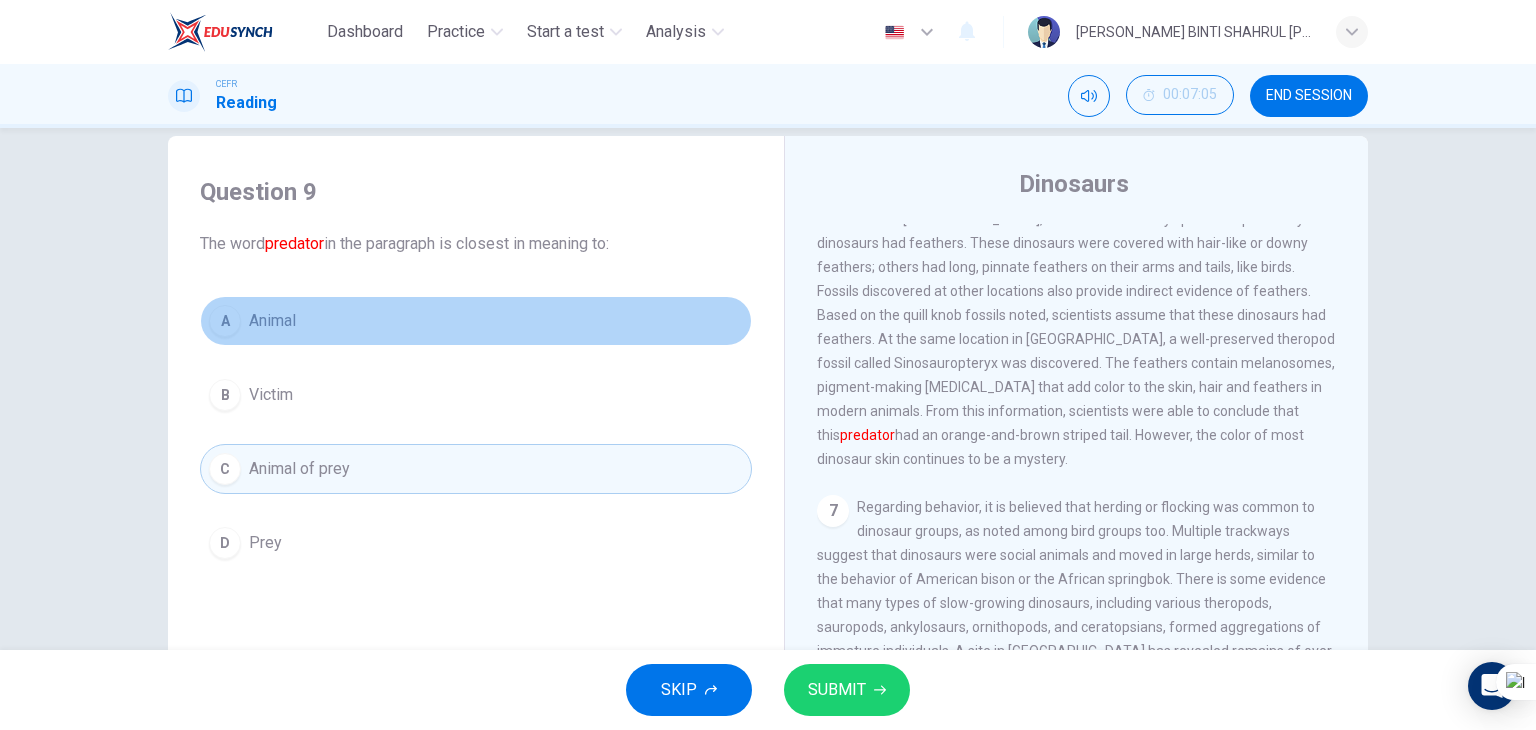 click on "A Animal" at bounding box center [476, 321] 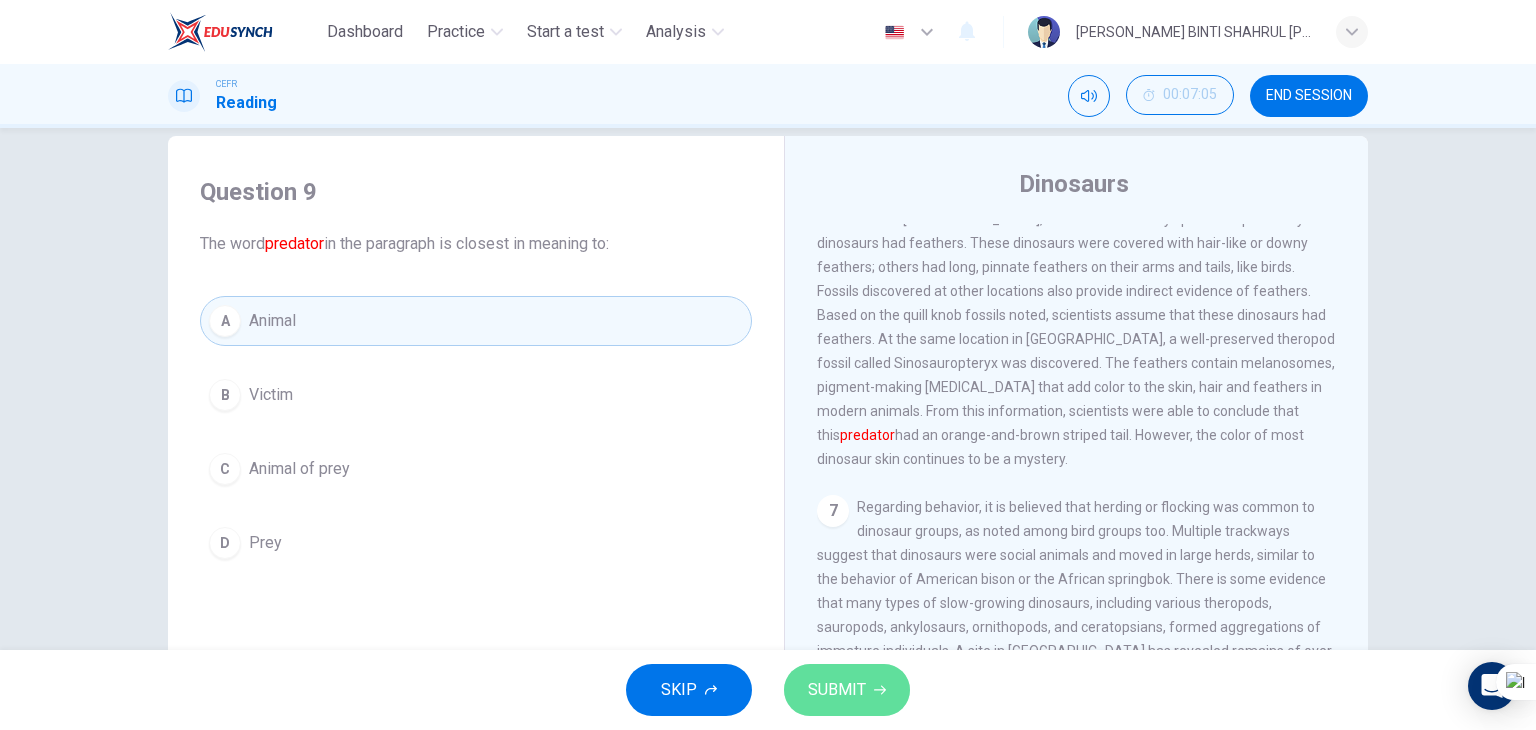 click on "SUBMIT" at bounding box center (837, 690) 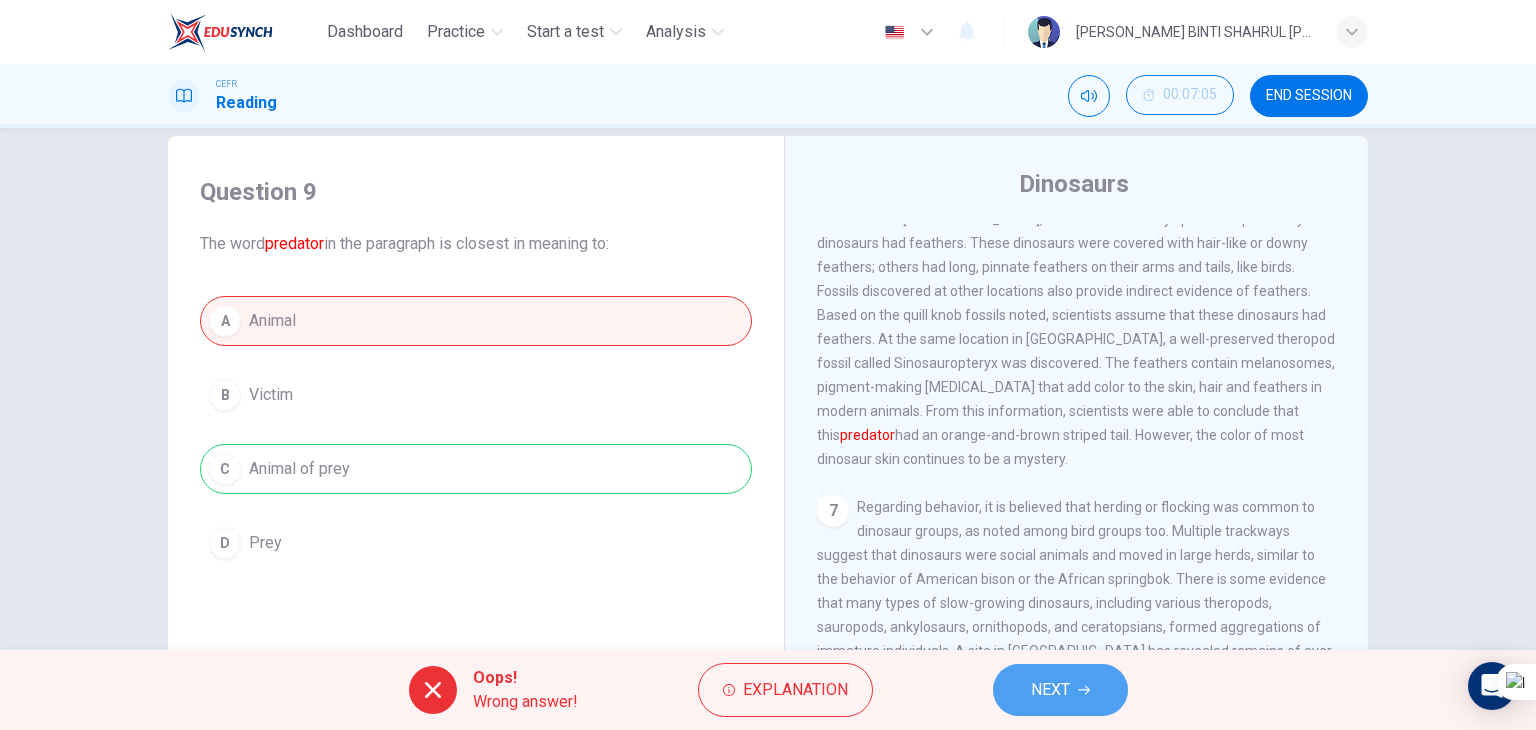 click on "NEXT" at bounding box center (1060, 690) 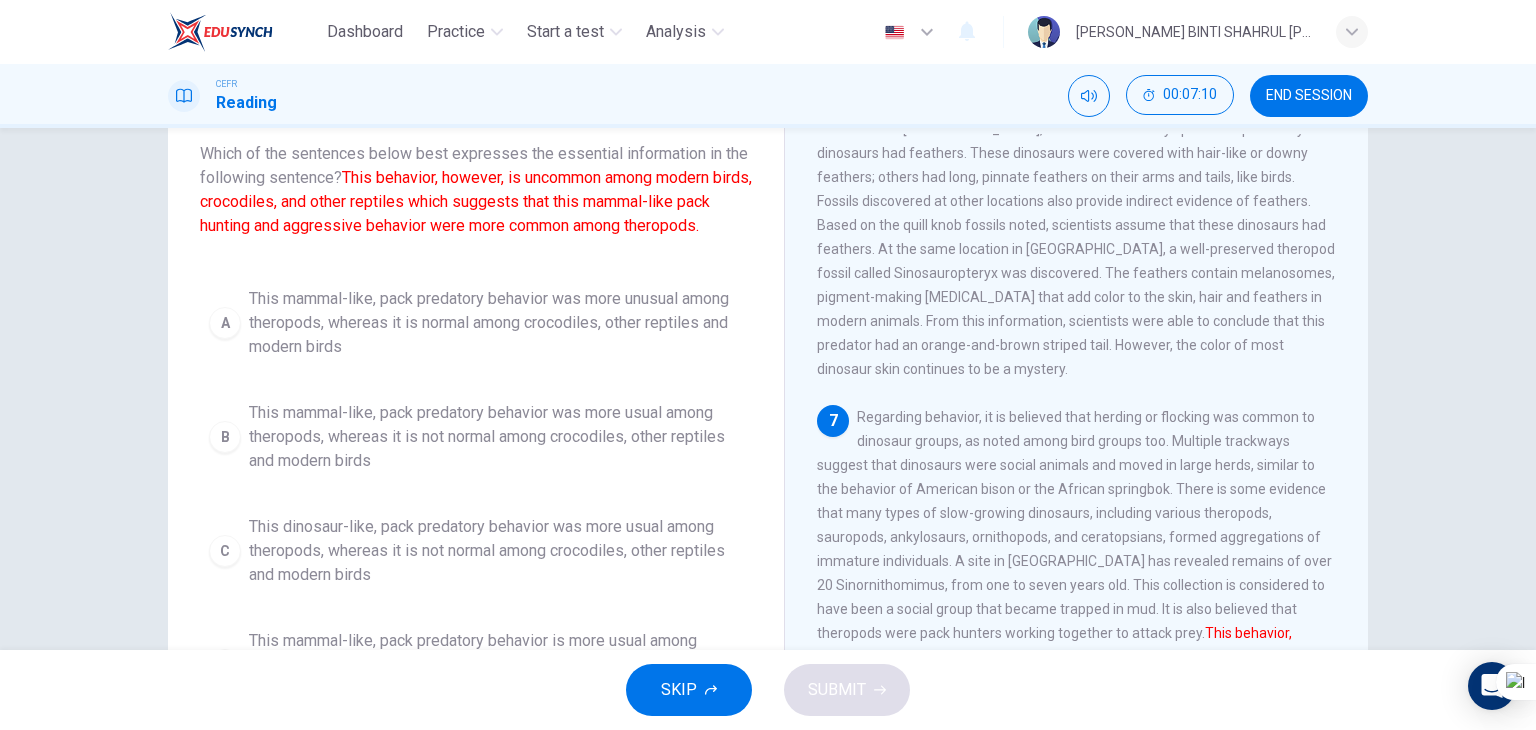 scroll, scrollTop: 123, scrollLeft: 0, axis: vertical 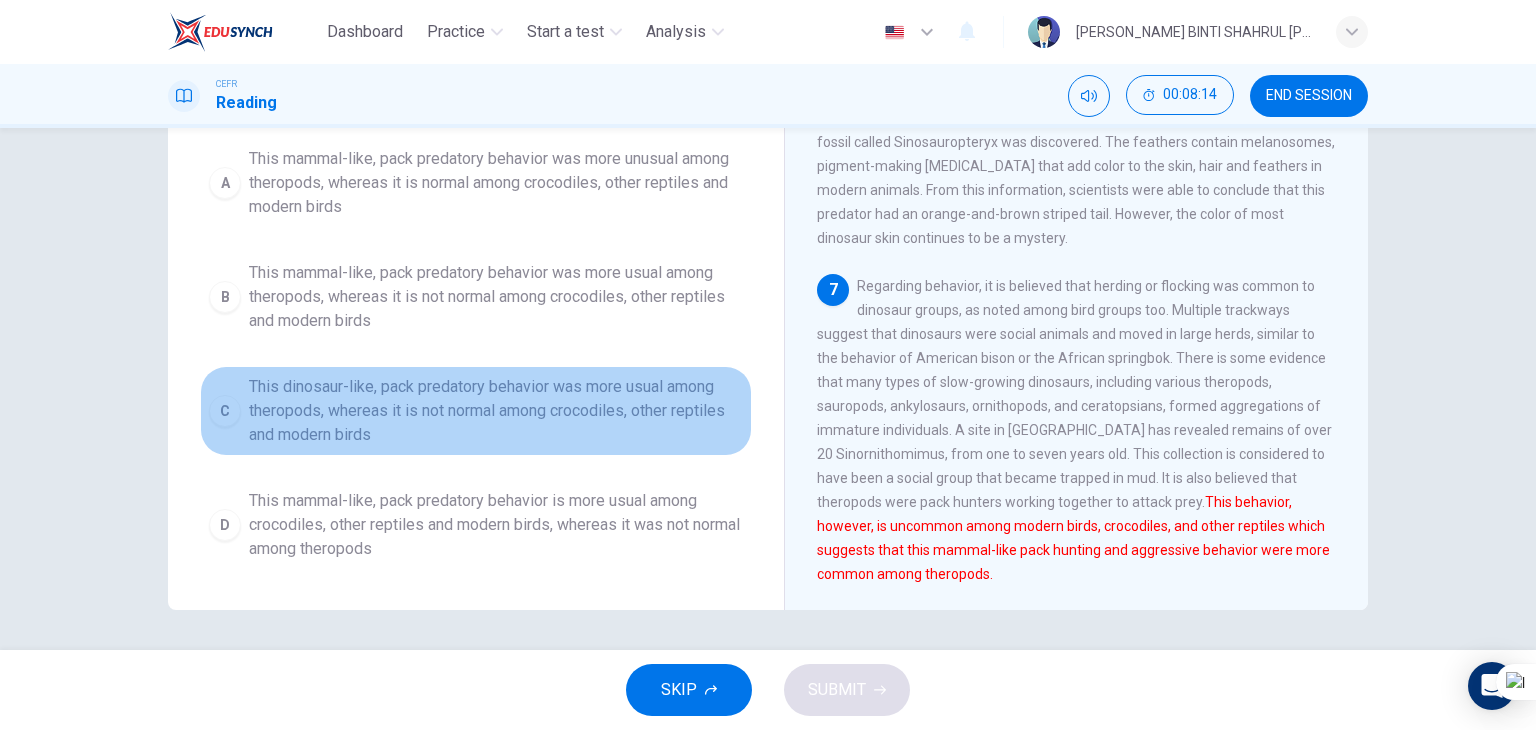click on "This dinosaur-like, pack predatory behavior was more usual among theropods, whereas it is not normal among crocodiles, other reptiles and modern birds" at bounding box center (496, 411) 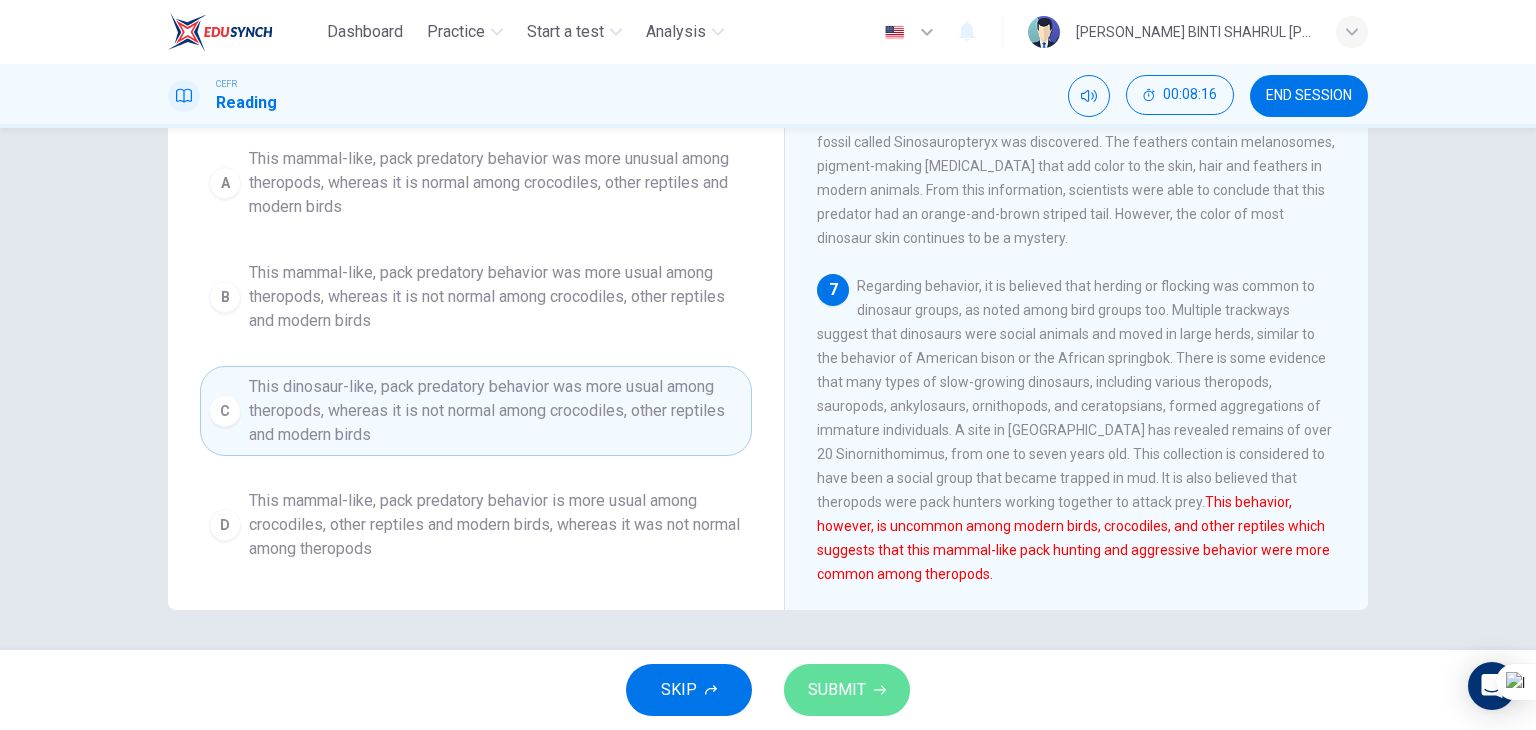 click on "SUBMIT" at bounding box center [837, 690] 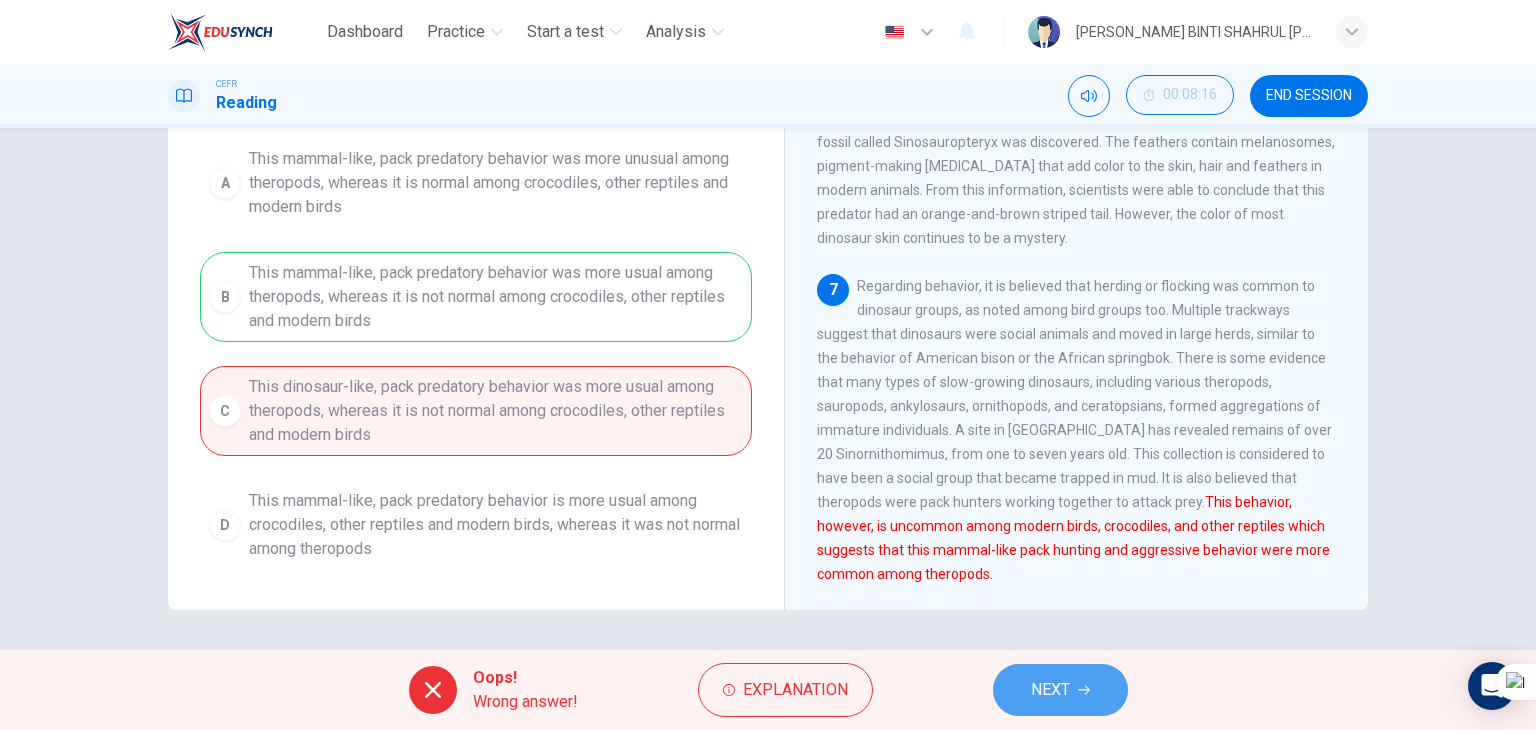 click on "NEXT" at bounding box center (1060, 690) 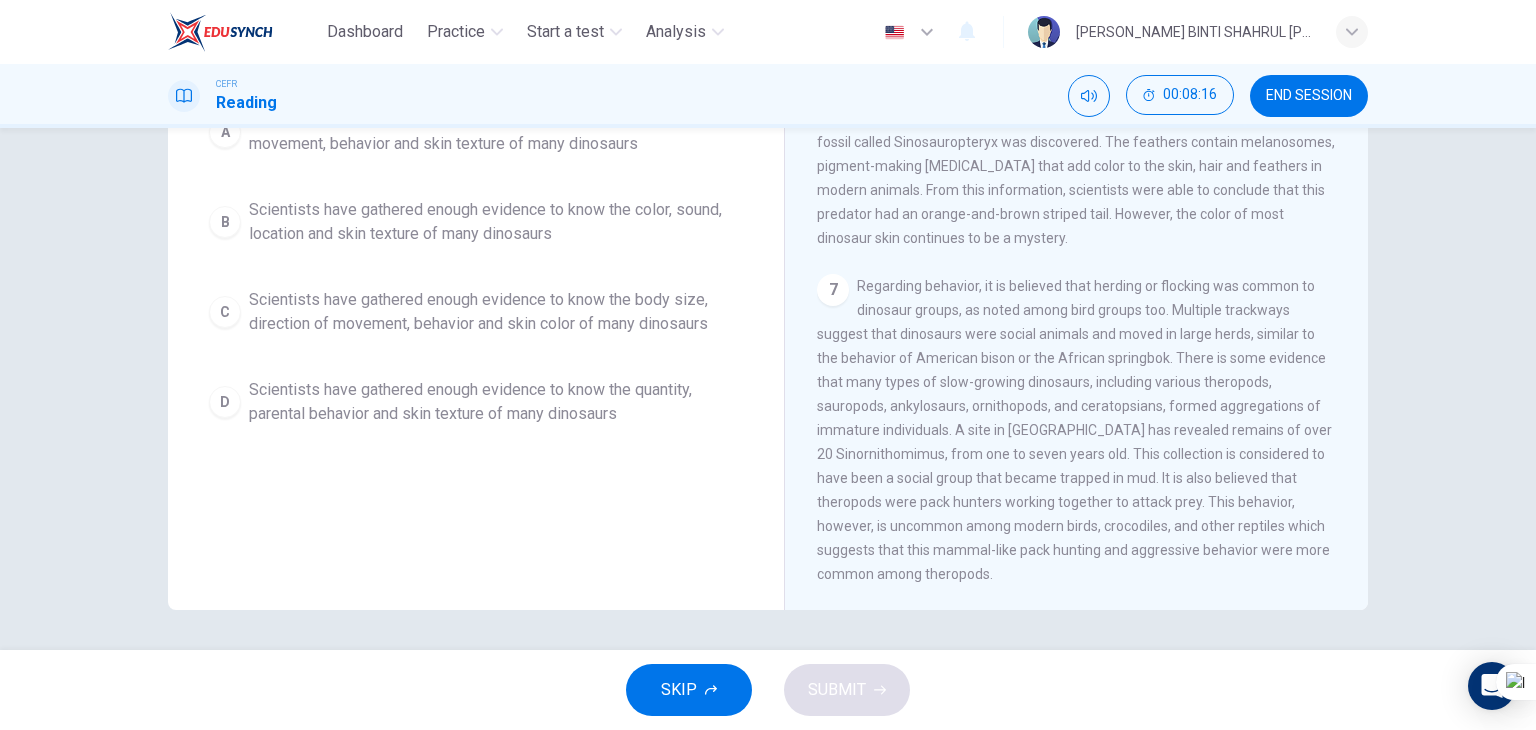 scroll, scrollTop: 0, scrollLeft: 0, axis: both 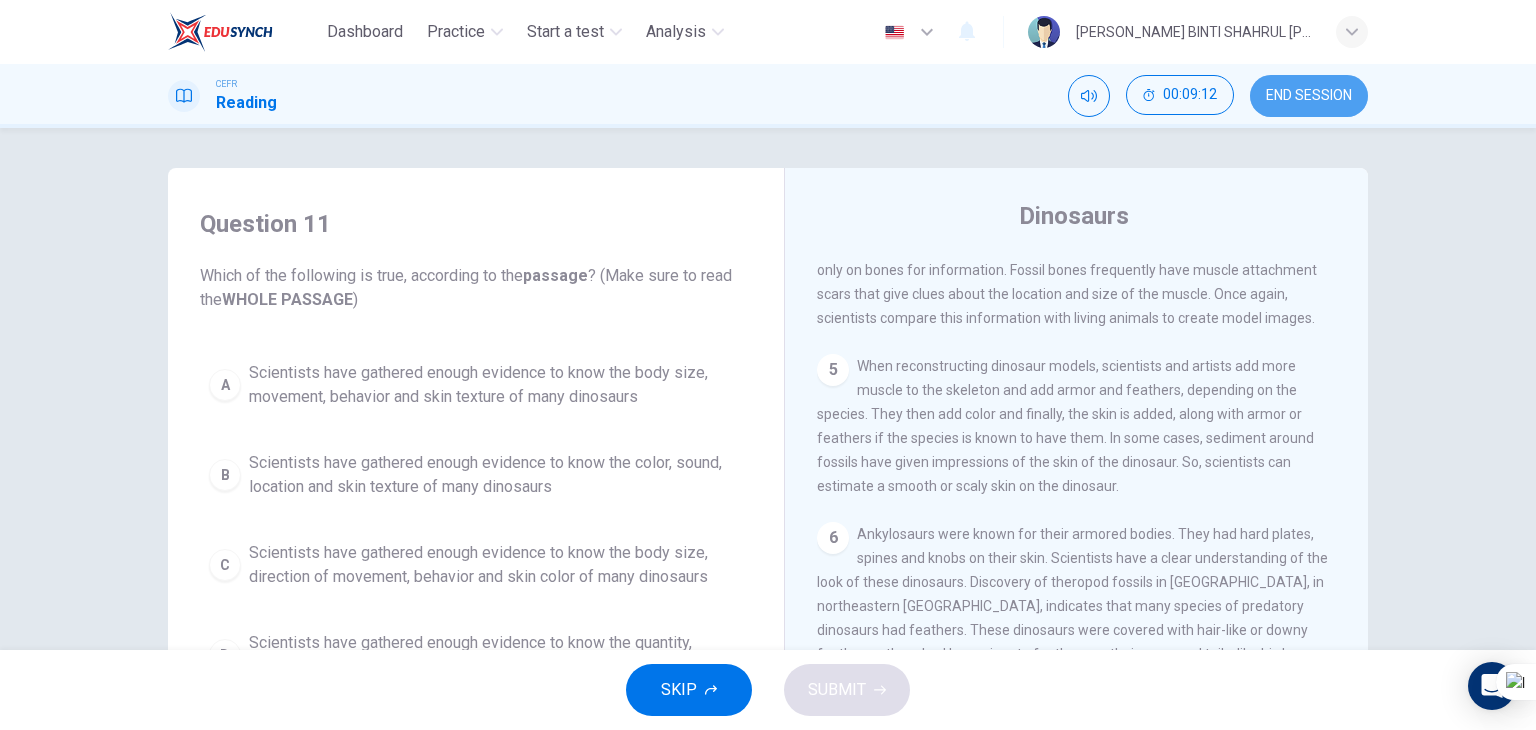 click on "END SESSION" at bounding box center (1309, 96) 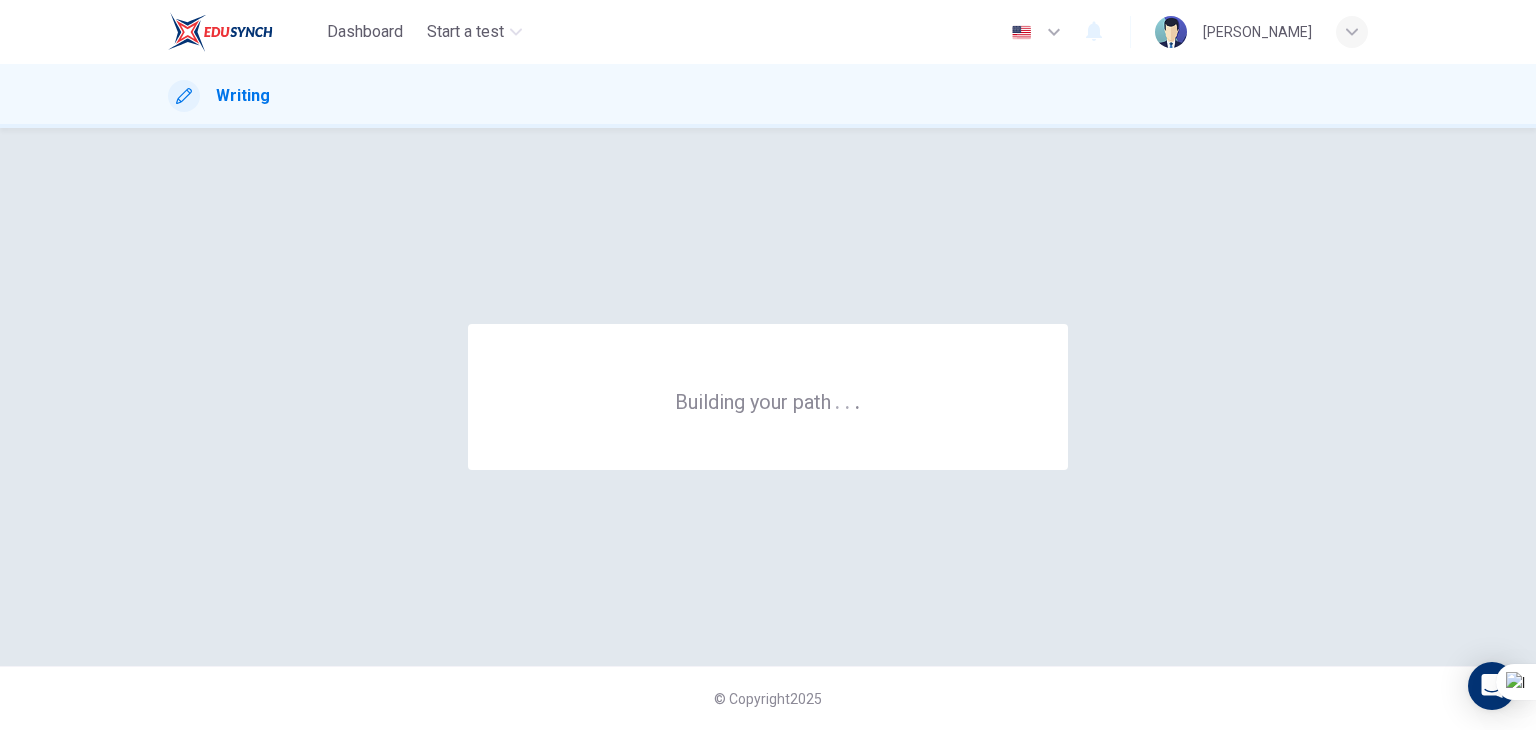 scroll, scrollTop: 0, scrollLeft: 0, axis: both 